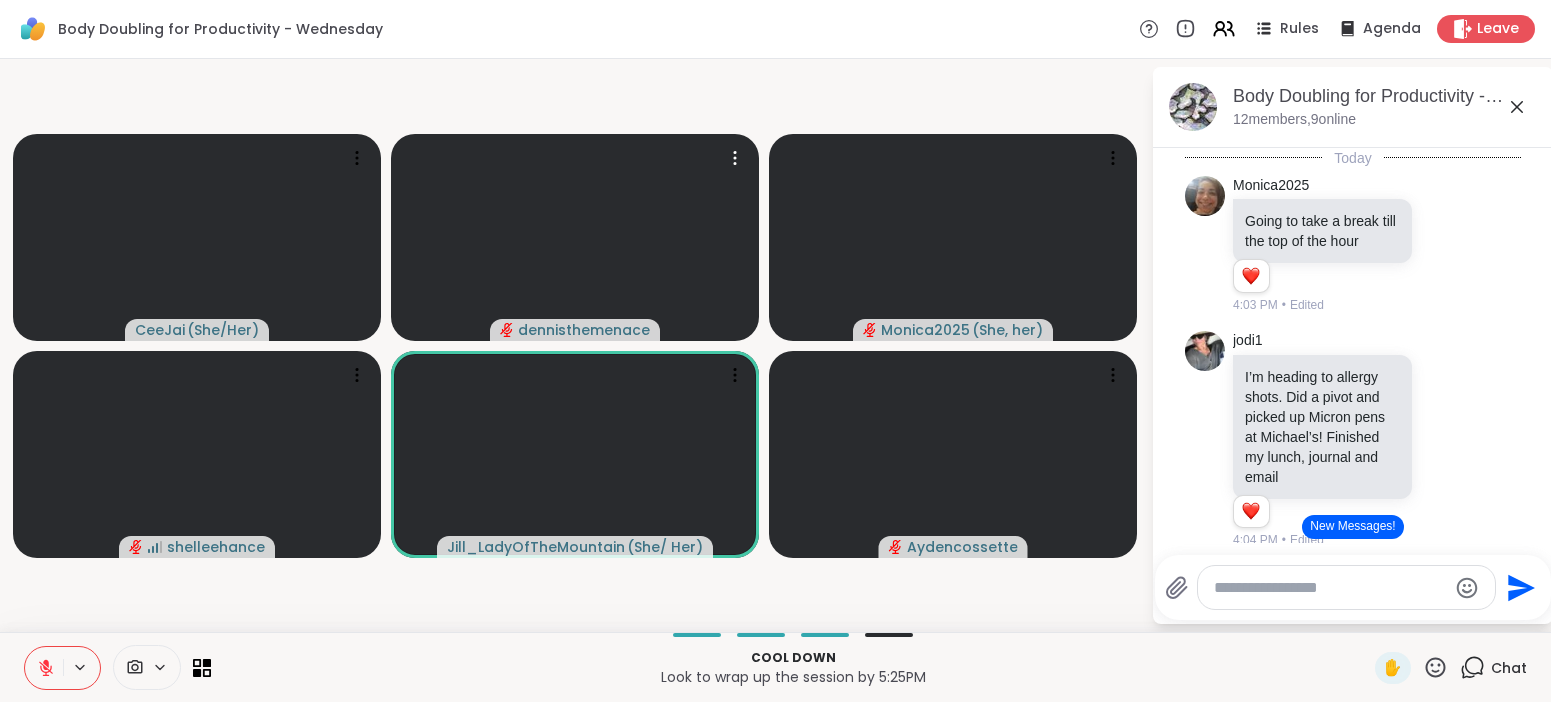 scroll, scrollTop: 0, scrollLeft: 0, axis: both 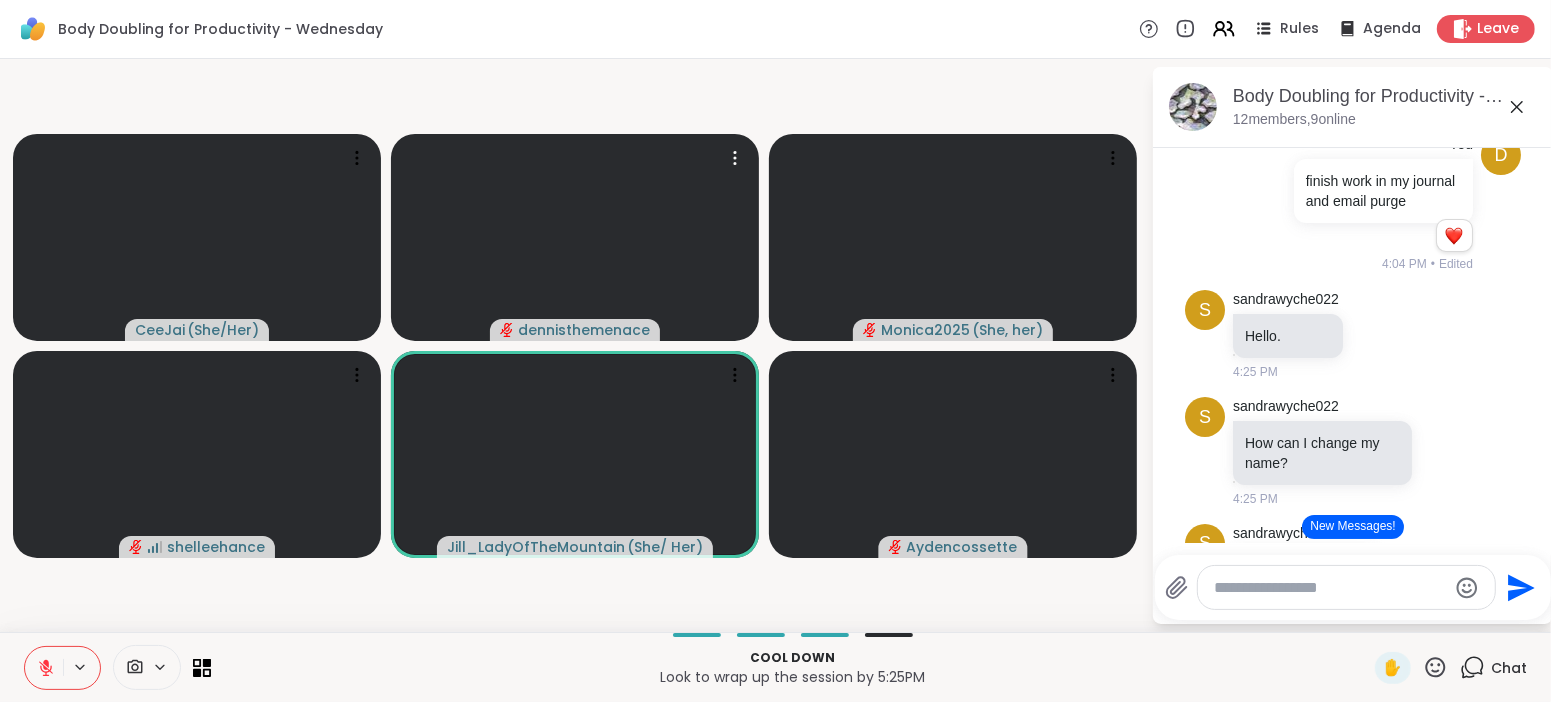 click at bounding box center (1346, 587) 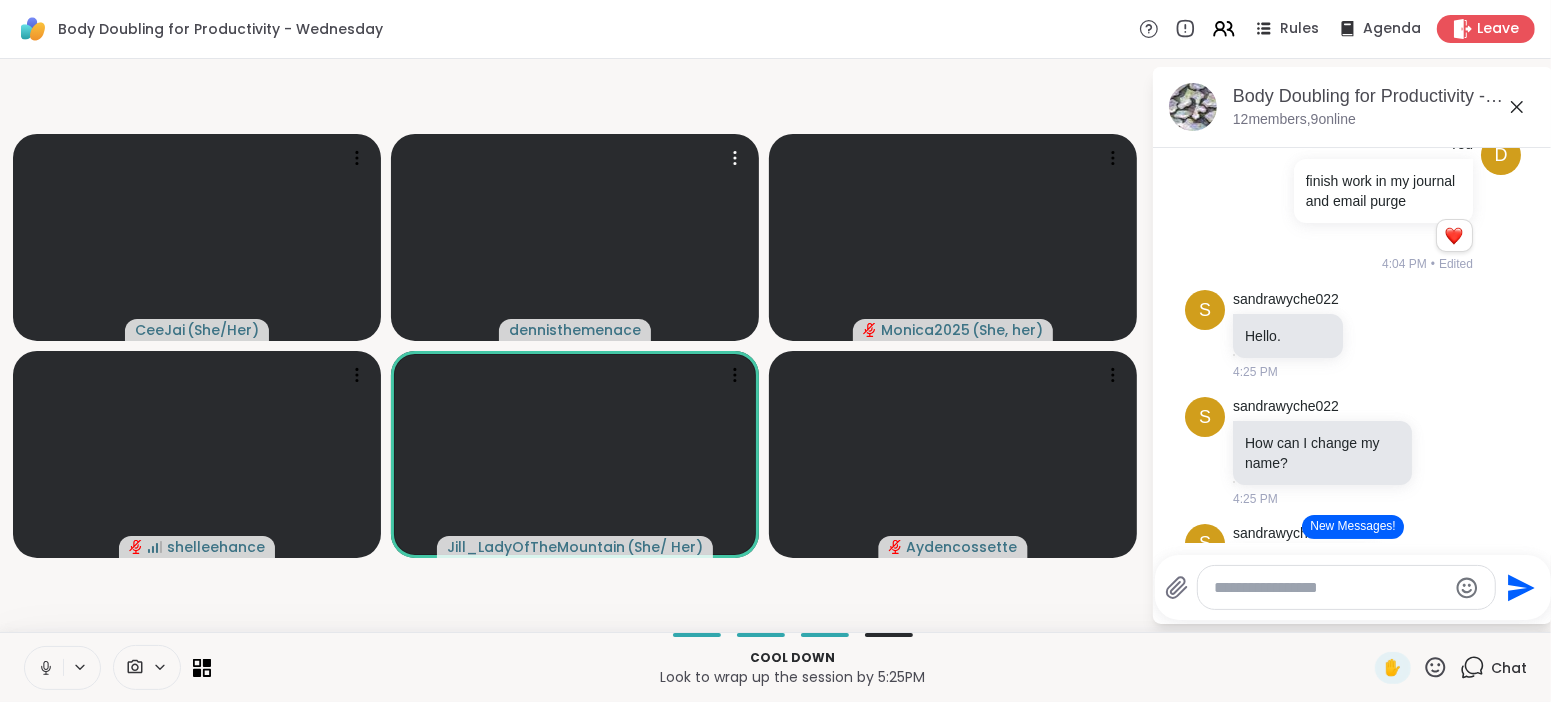 click 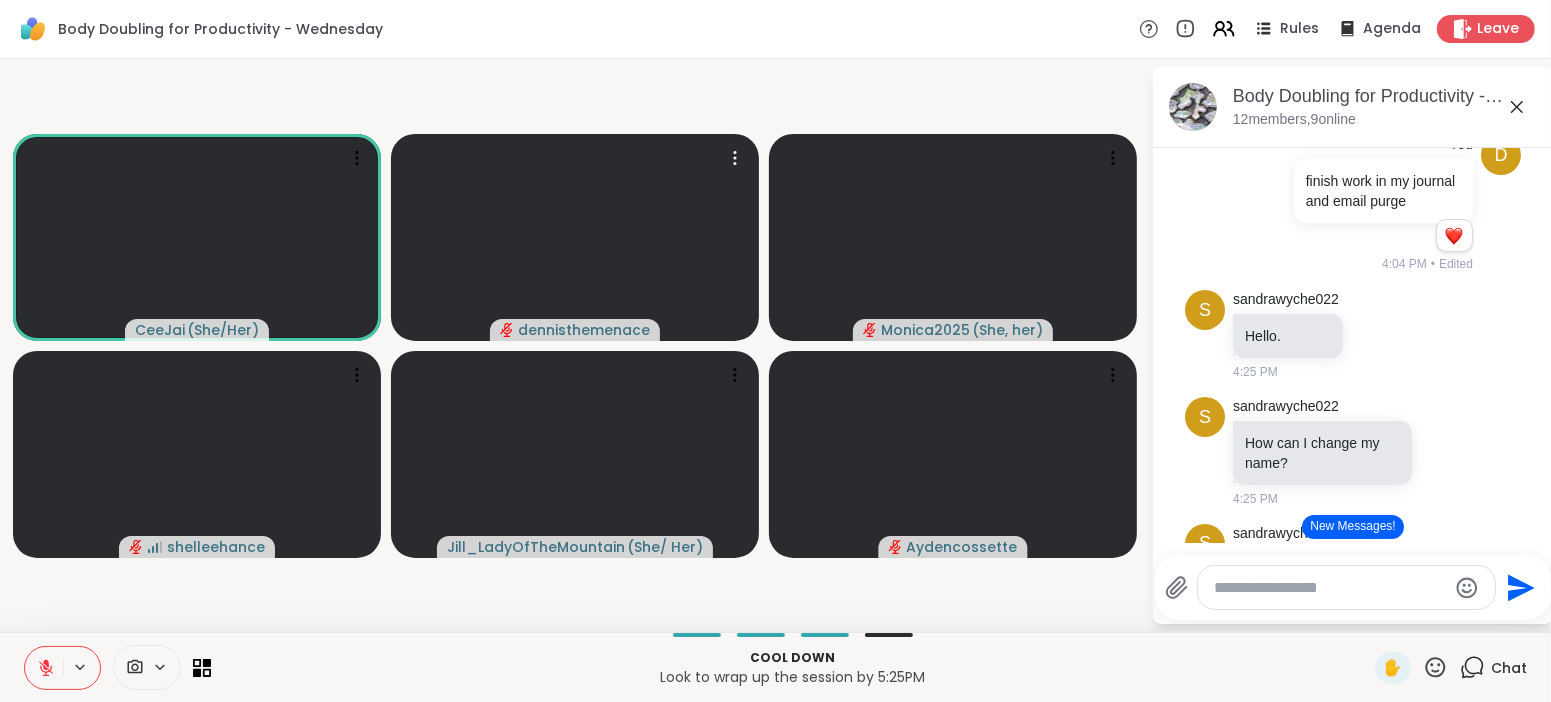 click 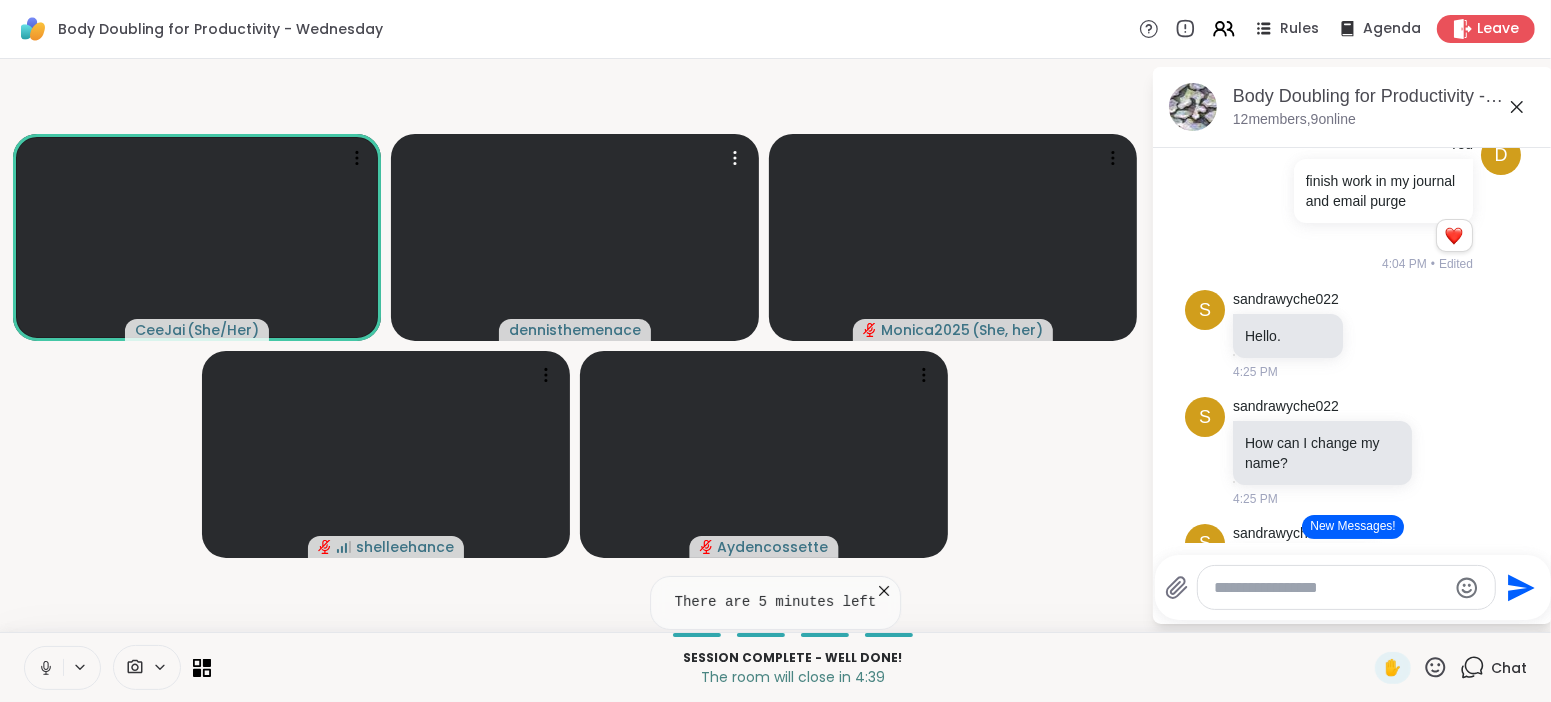 click 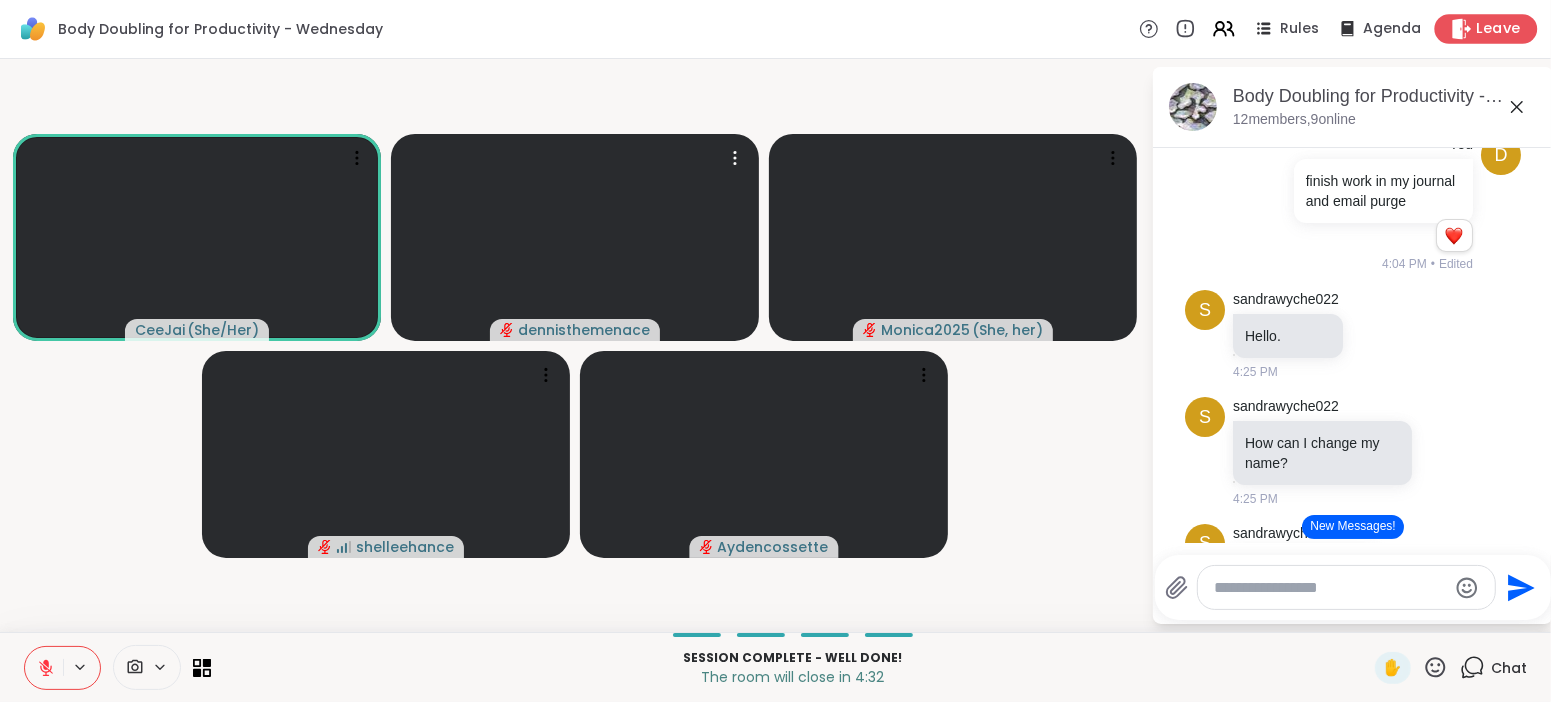 click on "Leave" at bounding box center (1499, 29) 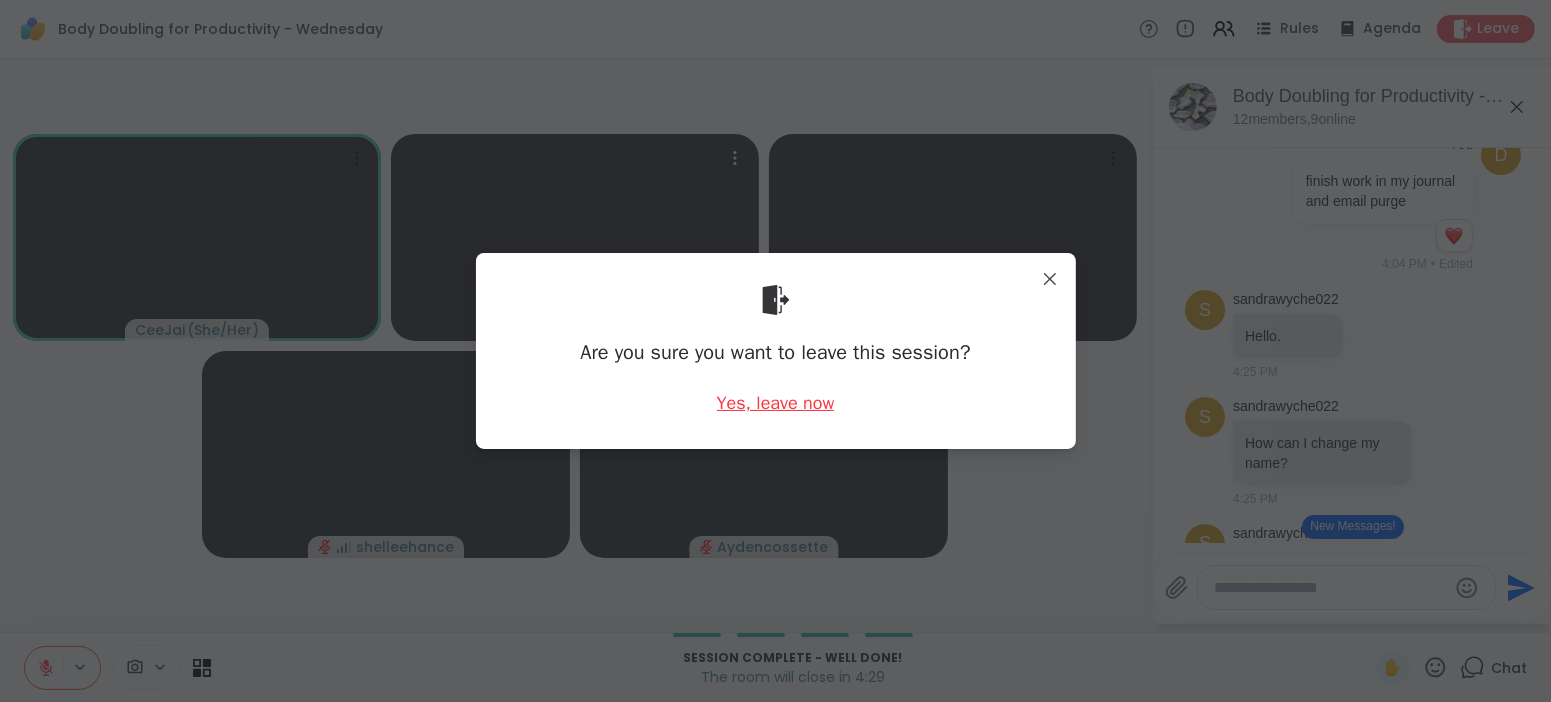 click on "Yes, leave now" at bounding box center (776, 403) 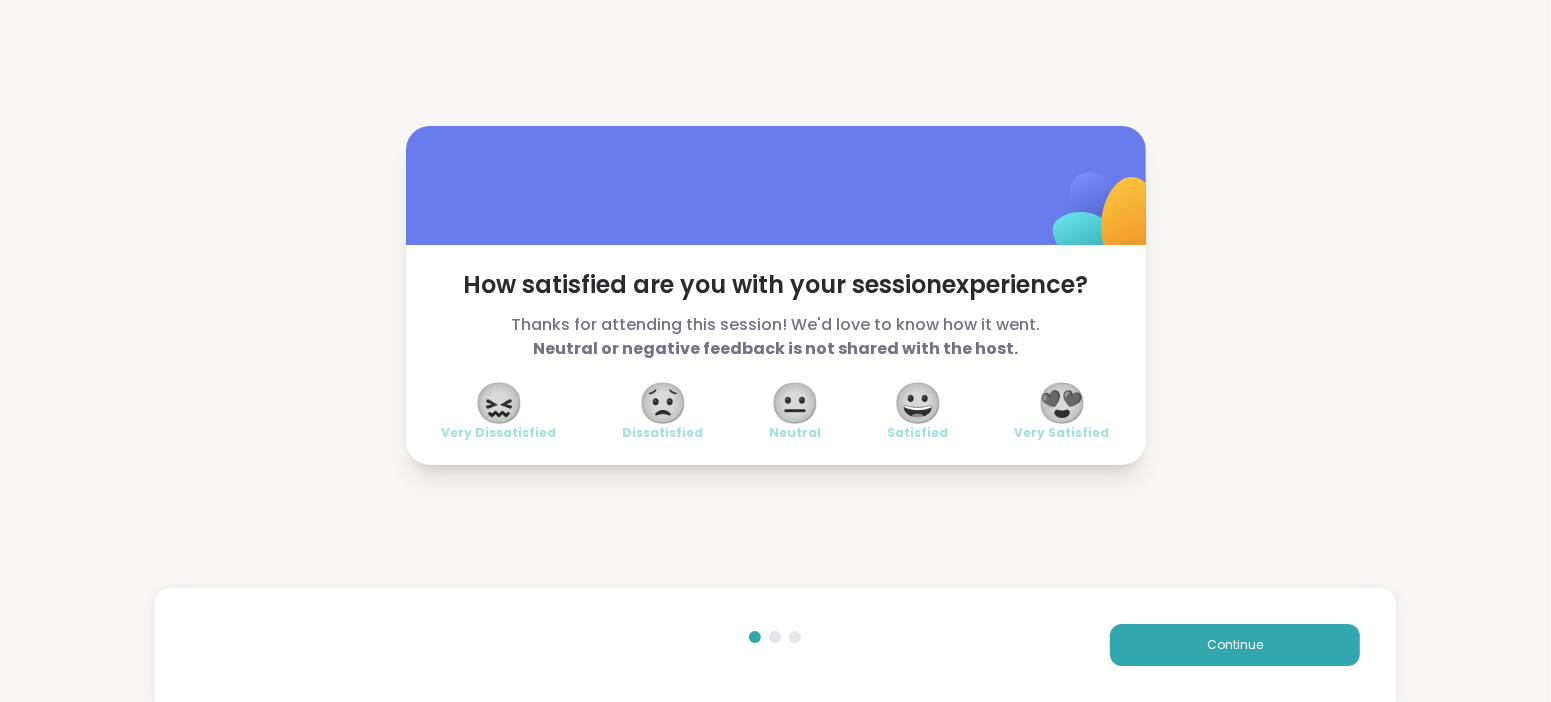 click on "😍" at bounding box center [1062, 403] 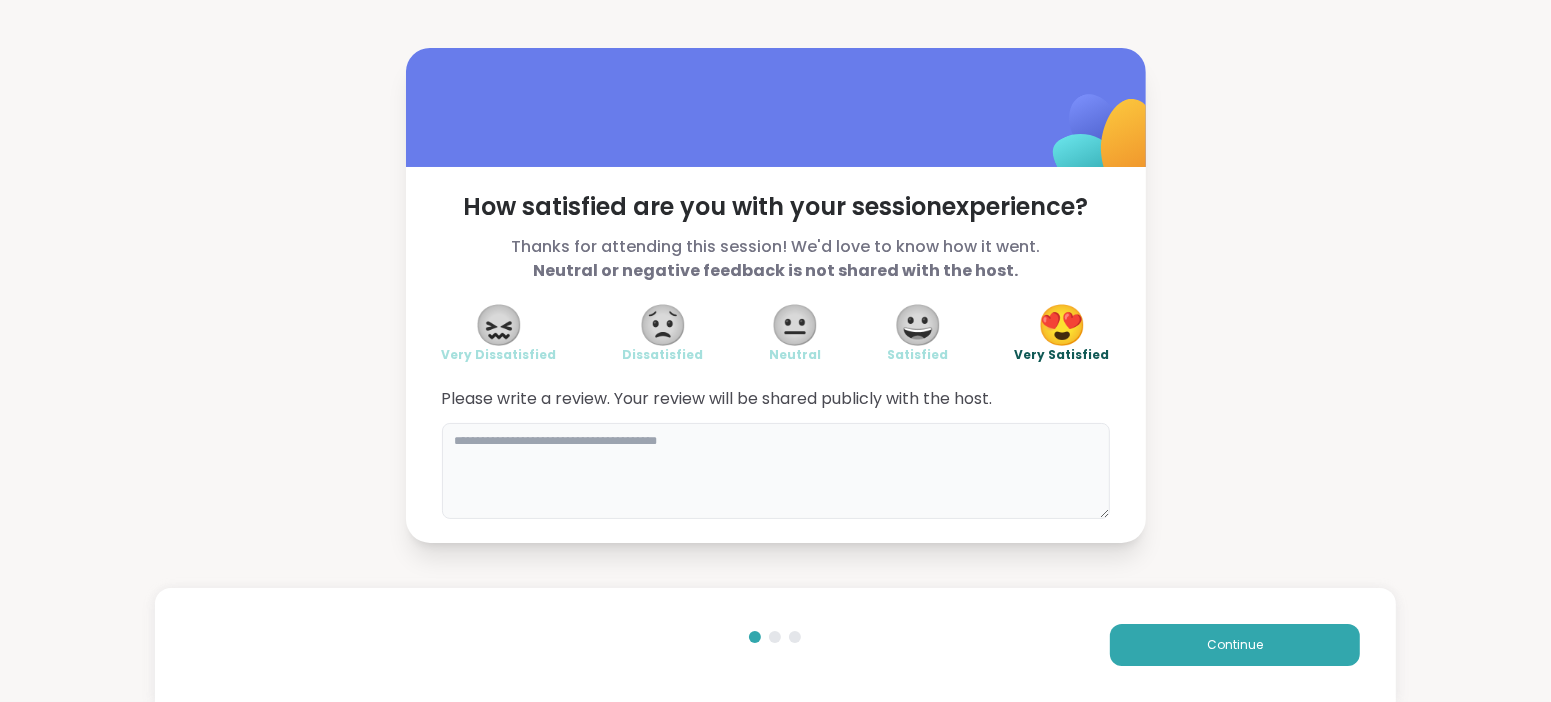 click at bounding box center (776, 471) 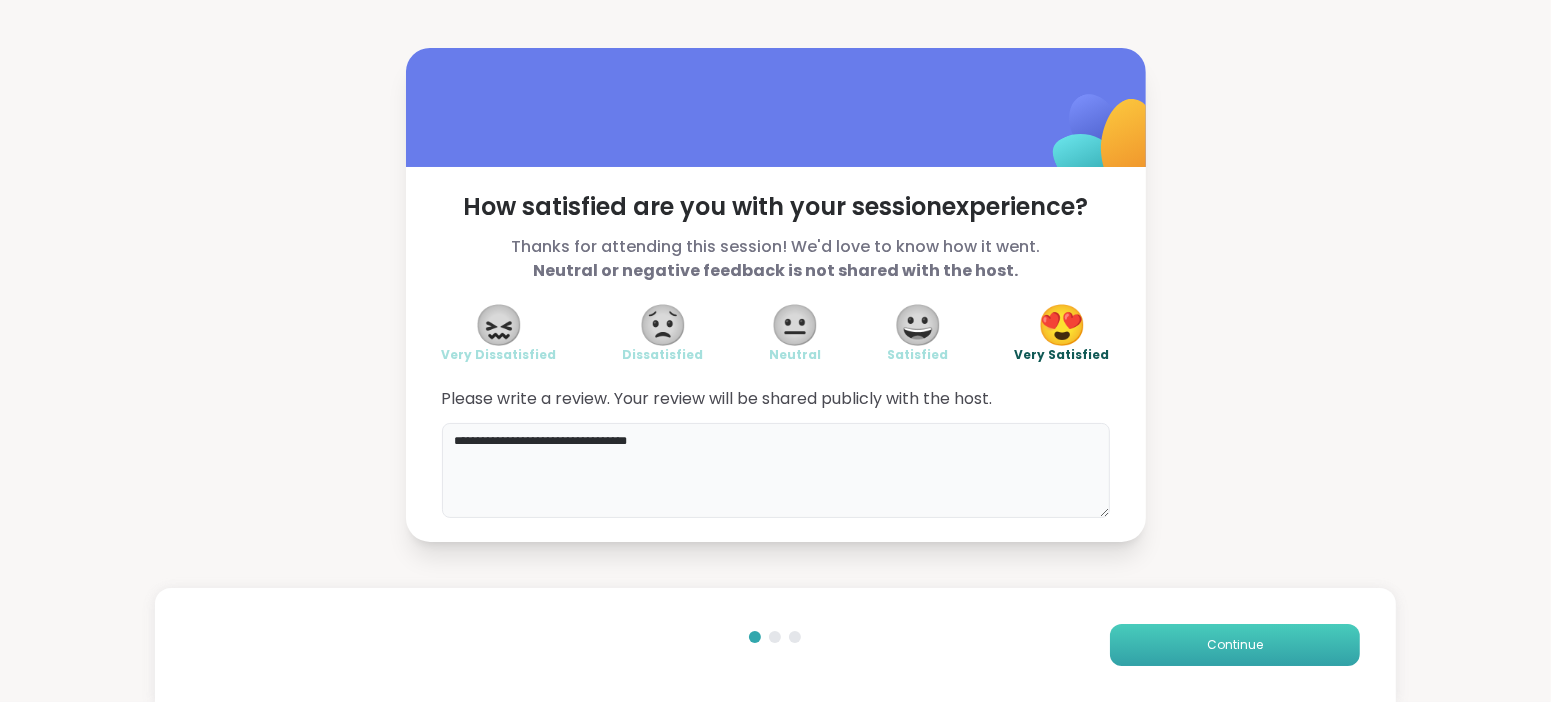 type on "**********" 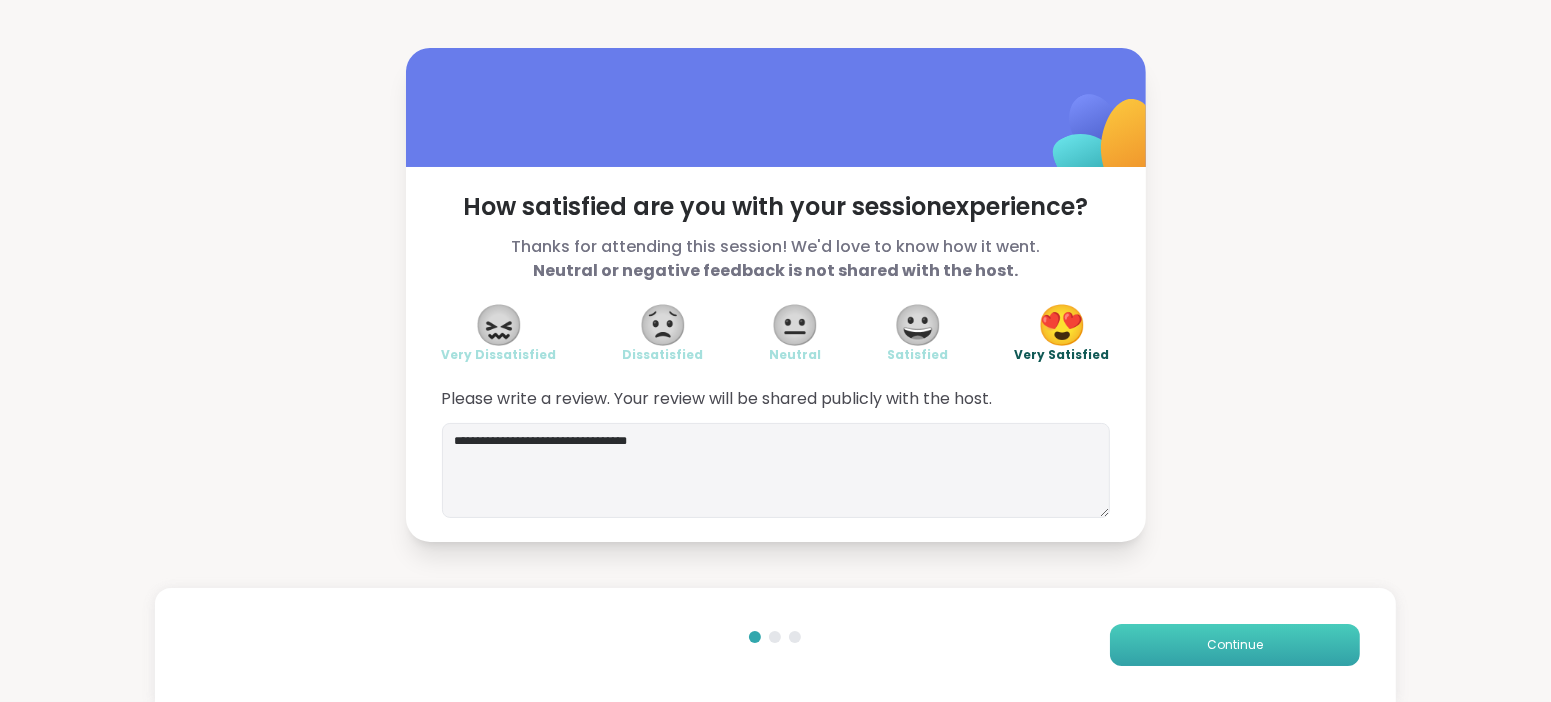 click on "Continue" at bounding box center (1235, 645) 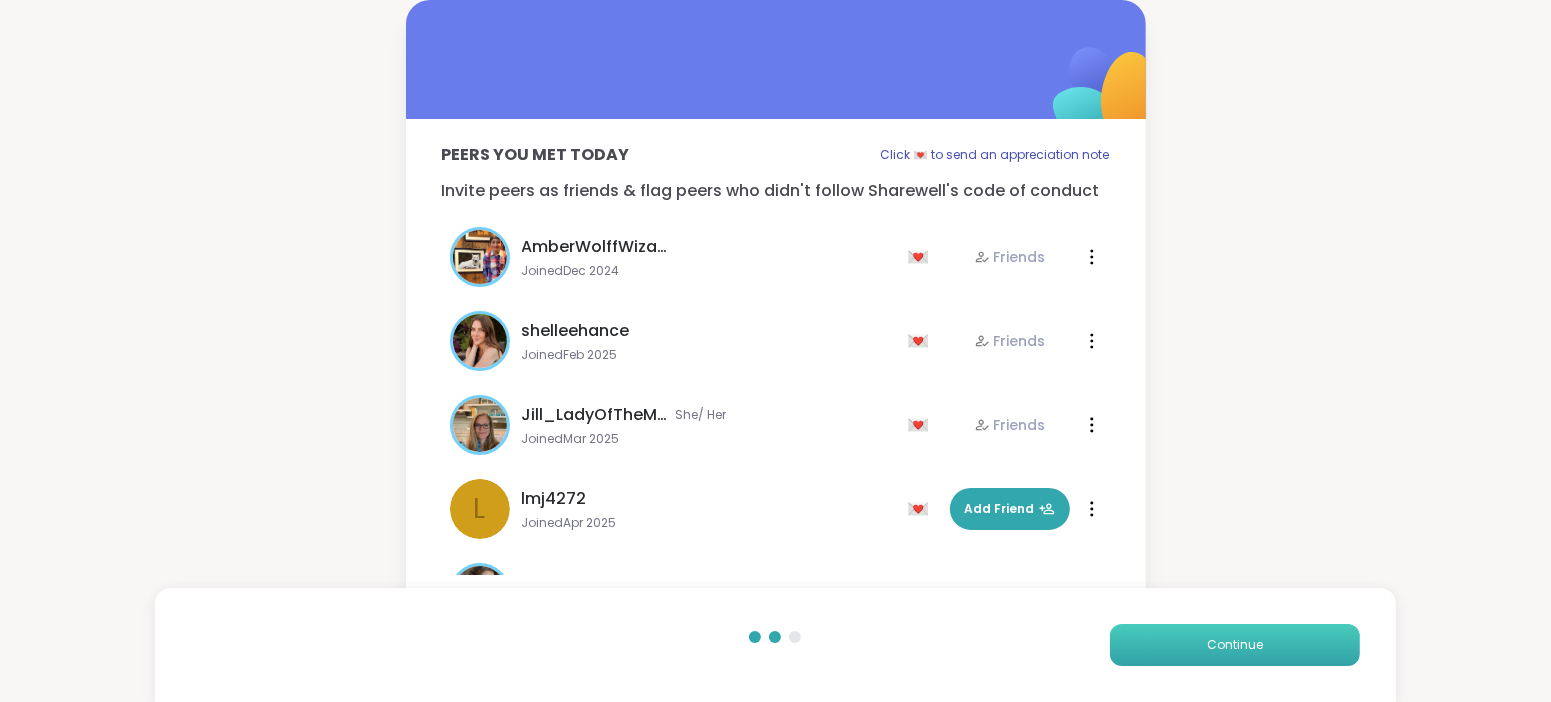 click on "Continue" at bounding box center [1235, 645] 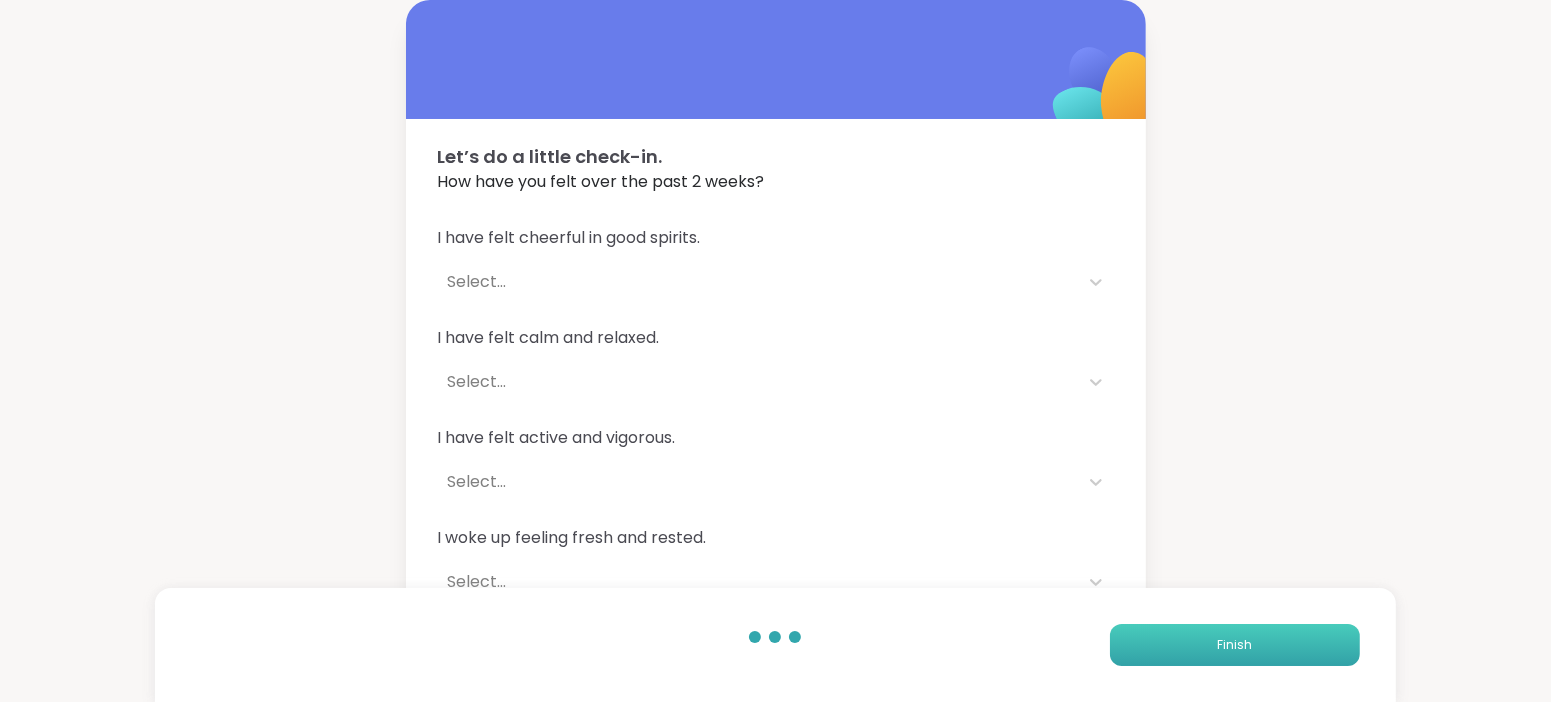 click on "Finish" at bounding box center (1235, 645) 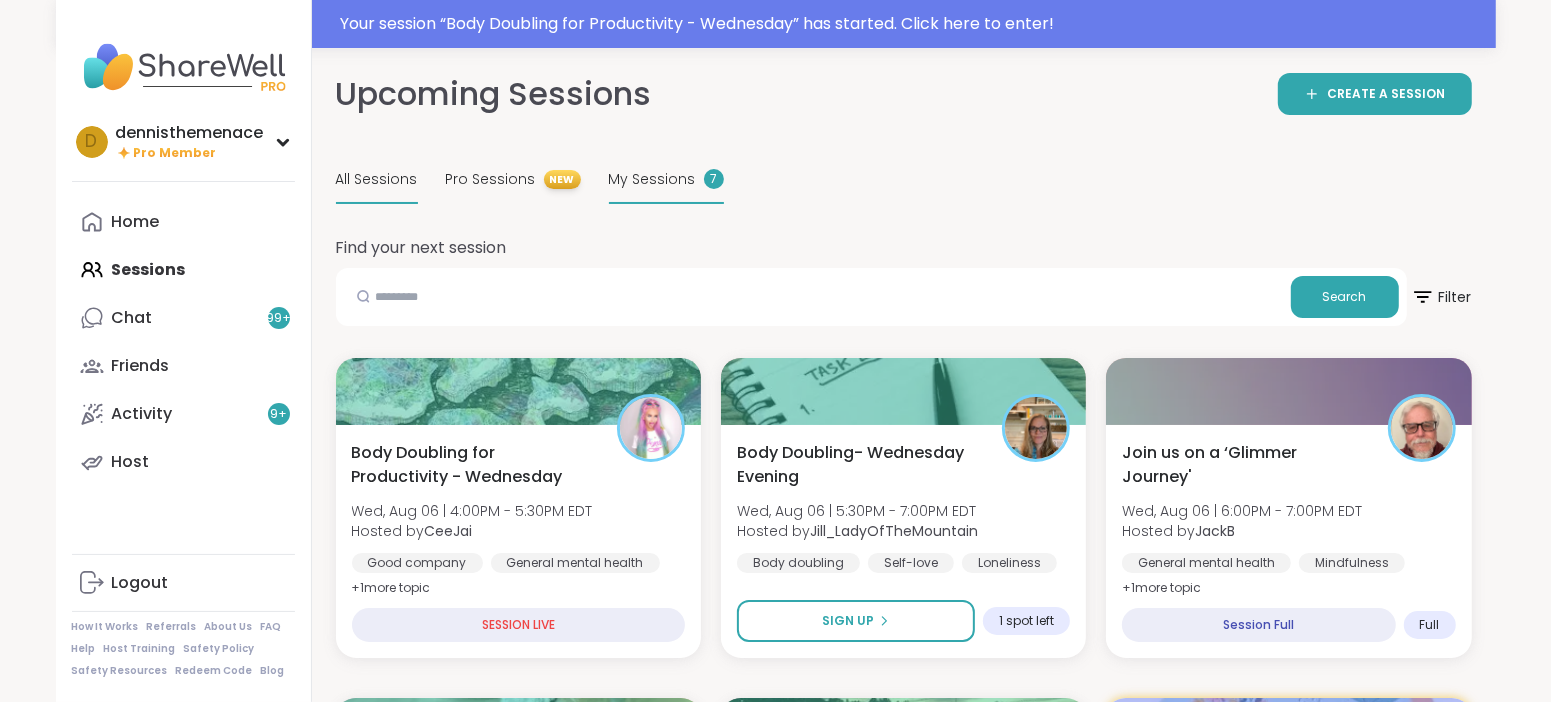 click on "My Sessions" at bounding box center [652, 179] 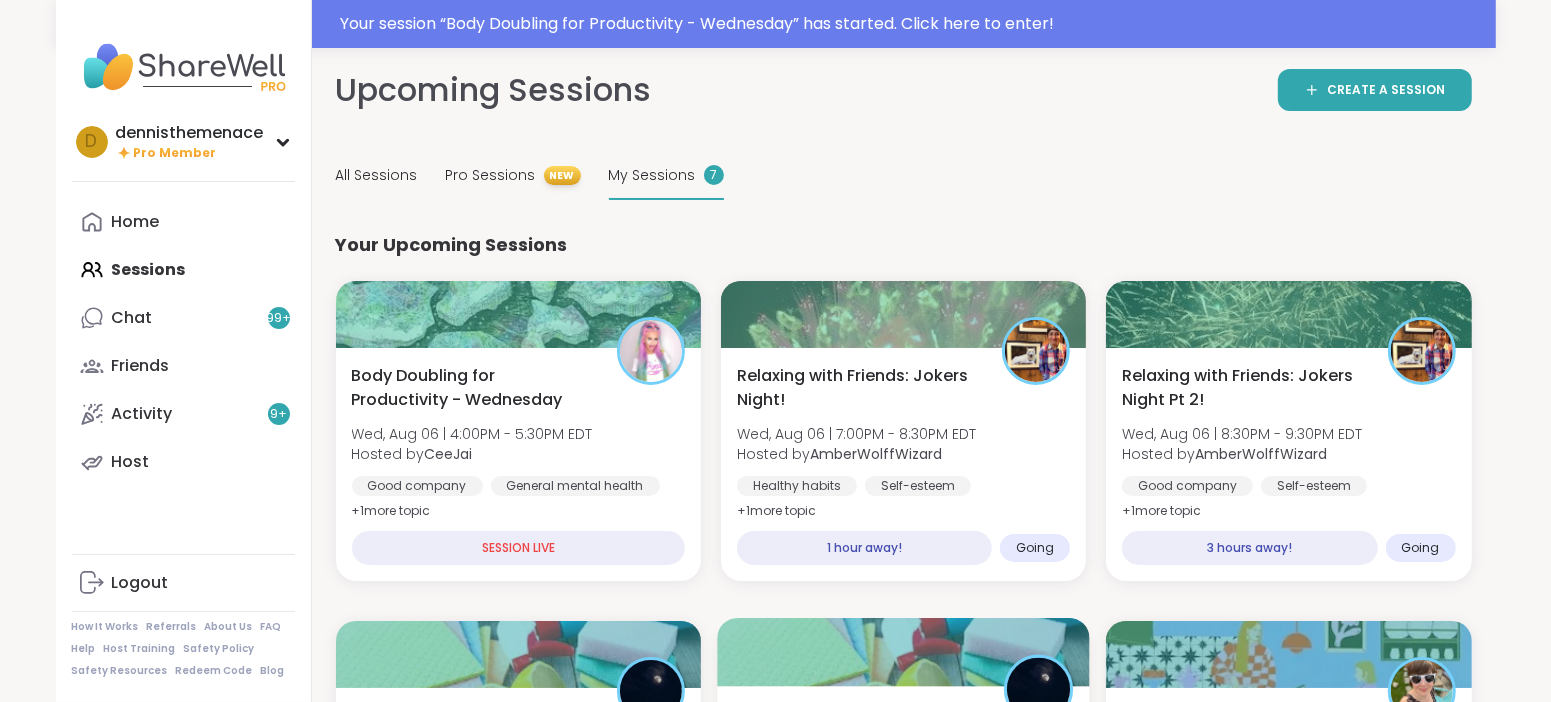 scroll, scrollTop: 0, scrollLeft: 0, axis: both 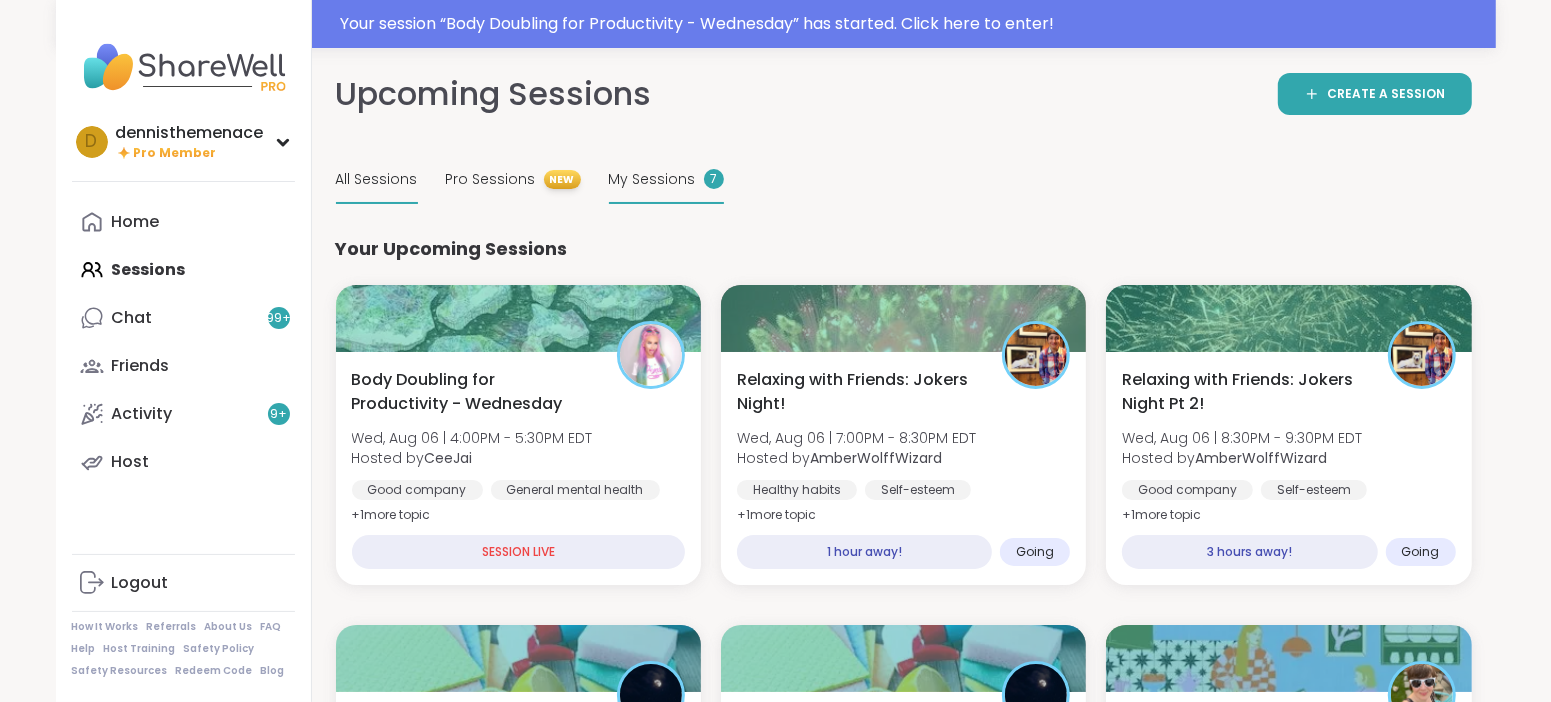 click on "All Sessions" at bounding box center (377, 179) 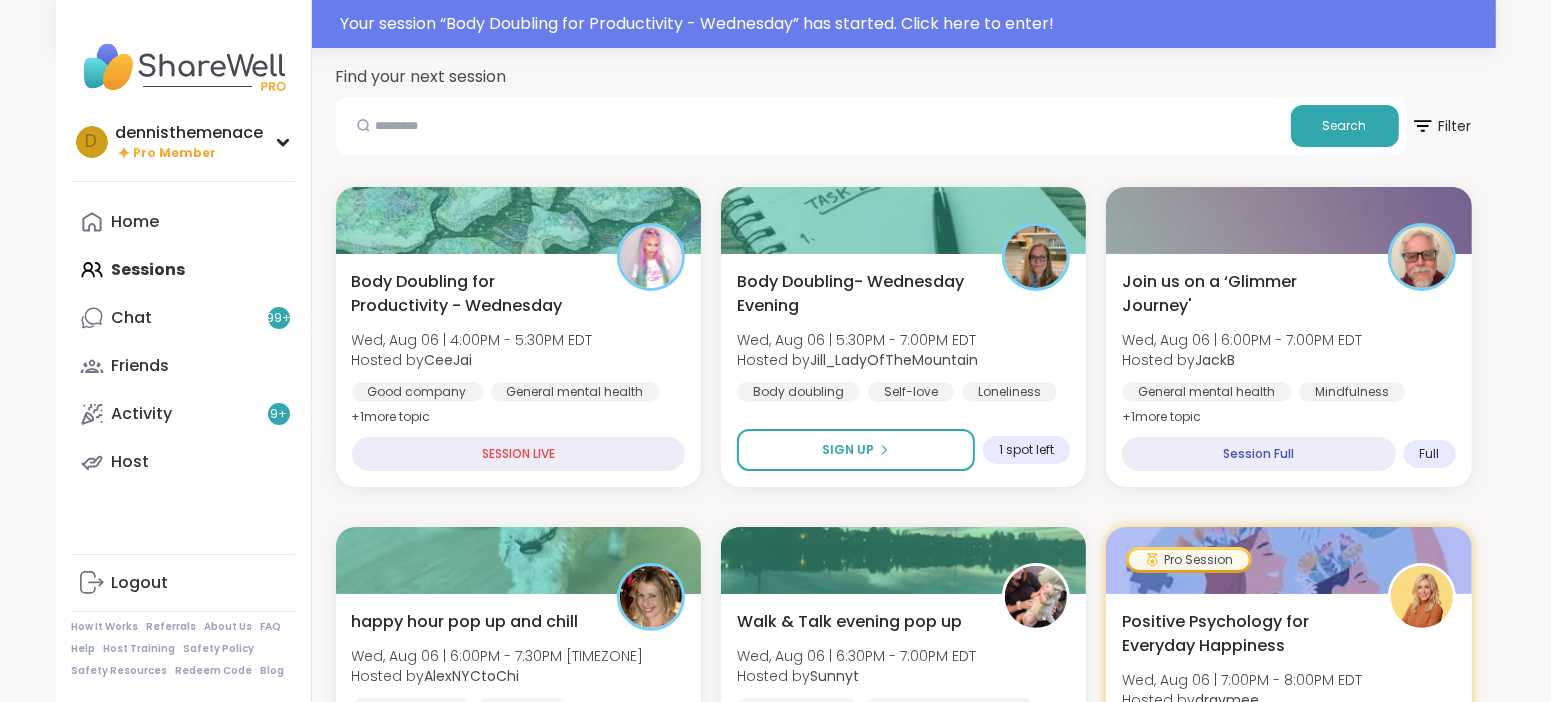 scroll, scrollTop: 149, scrollLeft: 0, axis: vertical 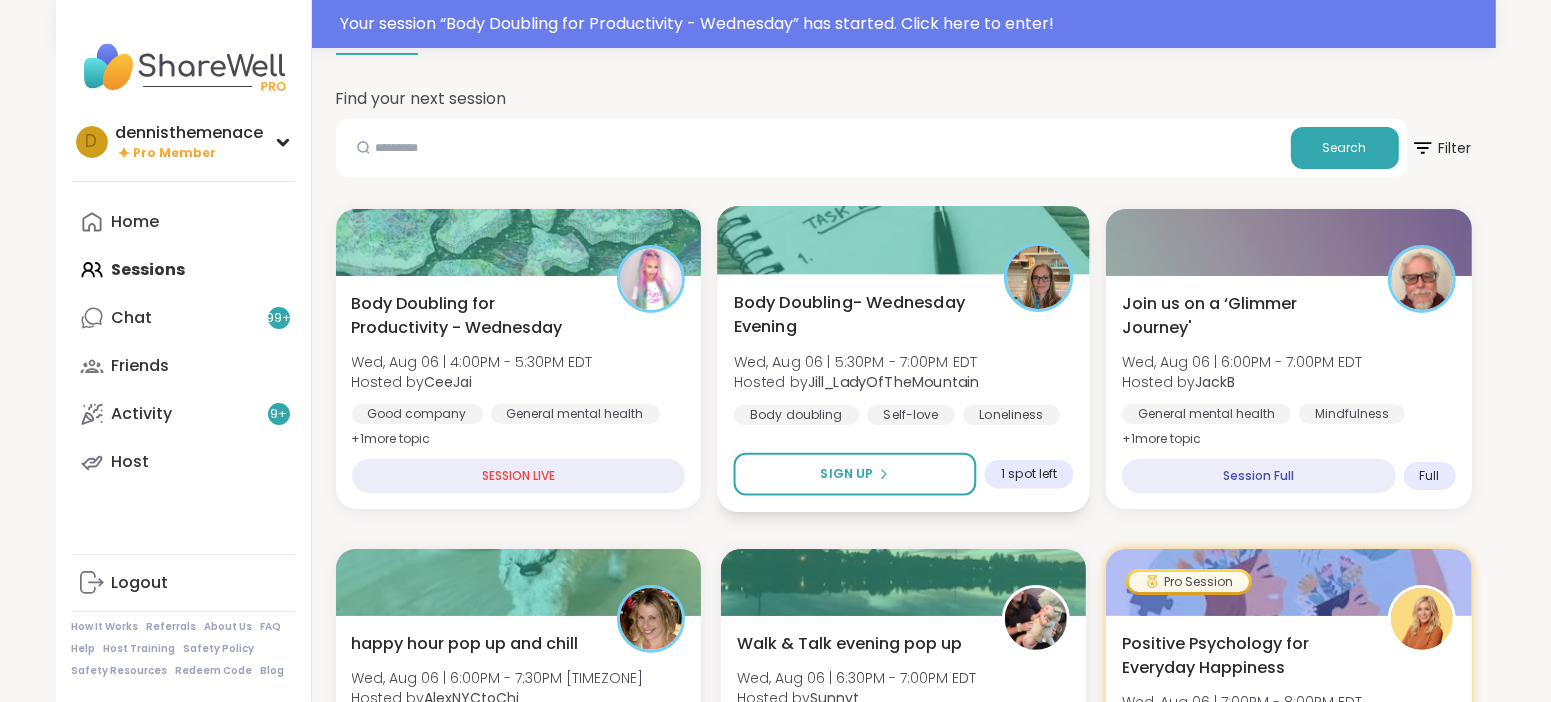 click on "Wed, Aug 06 | 5:30PM - 7:00PM EDT" at bounding box center (856, 362) 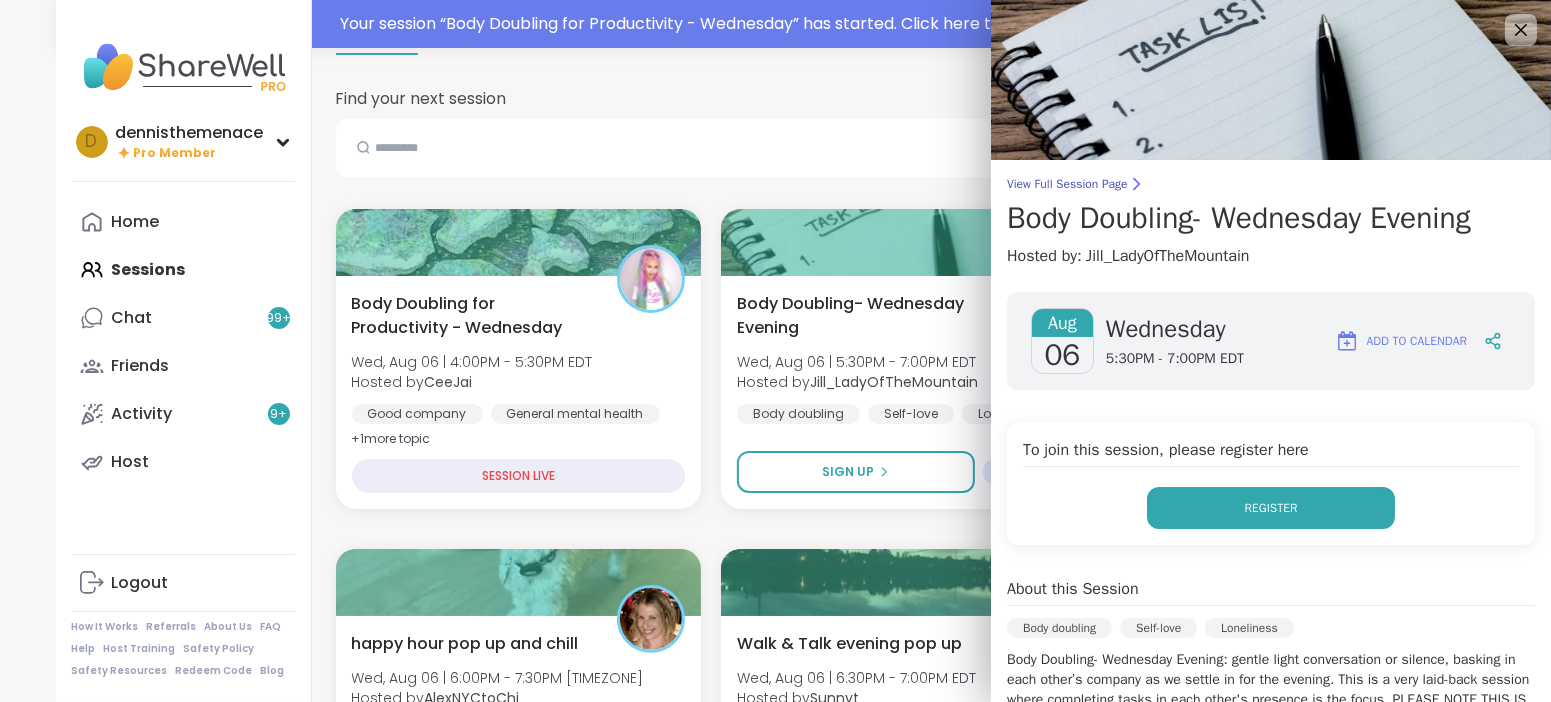 click on "Register" at bounding box center (1271, 508) 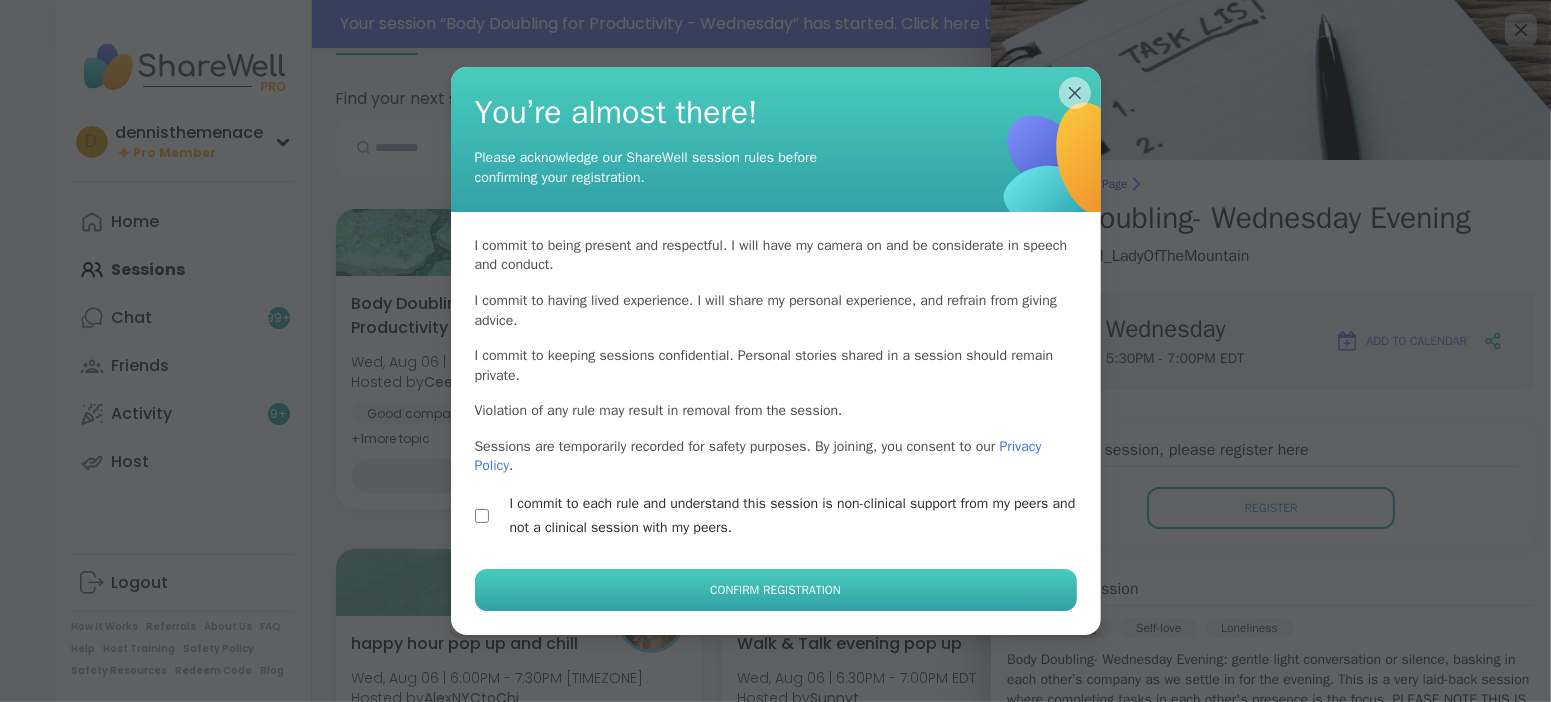 click on "Confirm Registration" at bounding box center [775, 590] 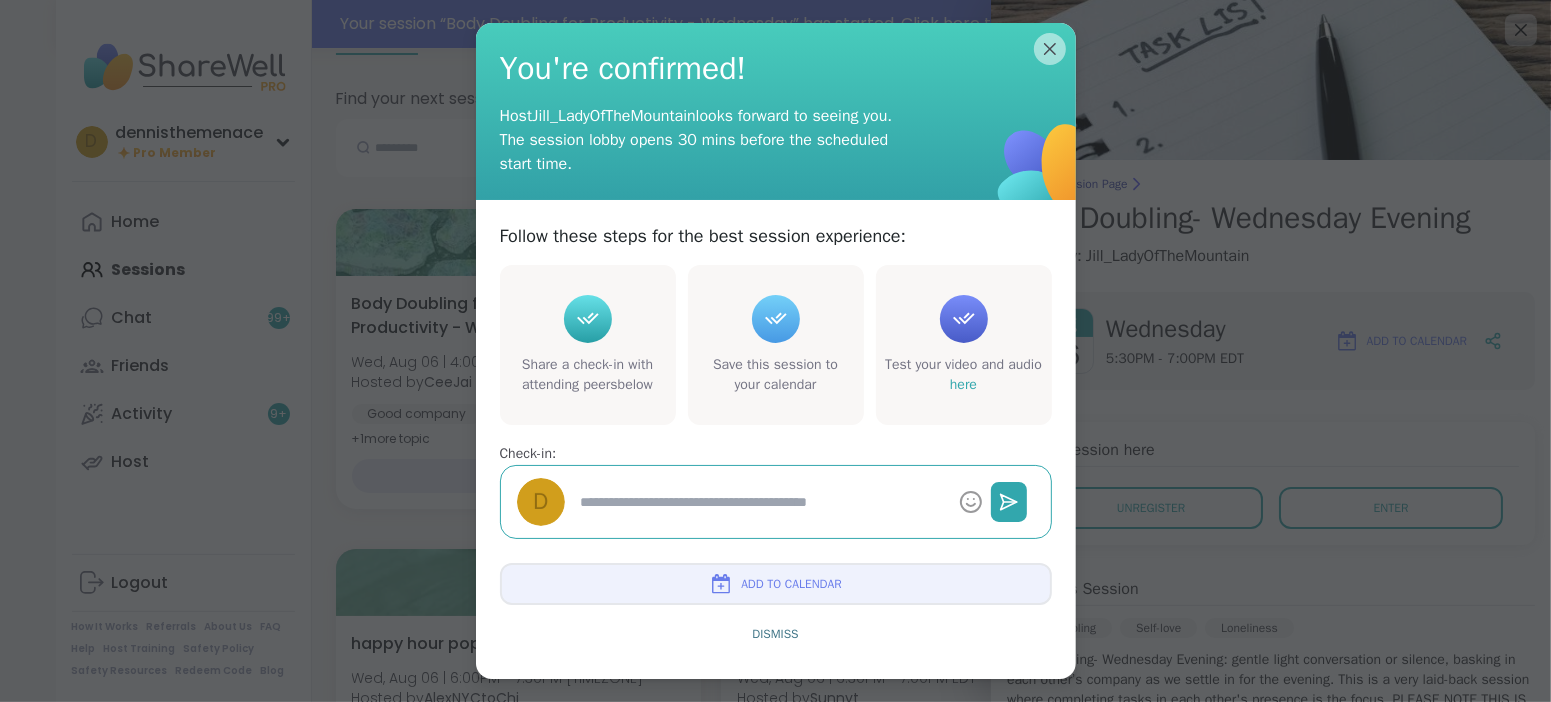 type on "*" 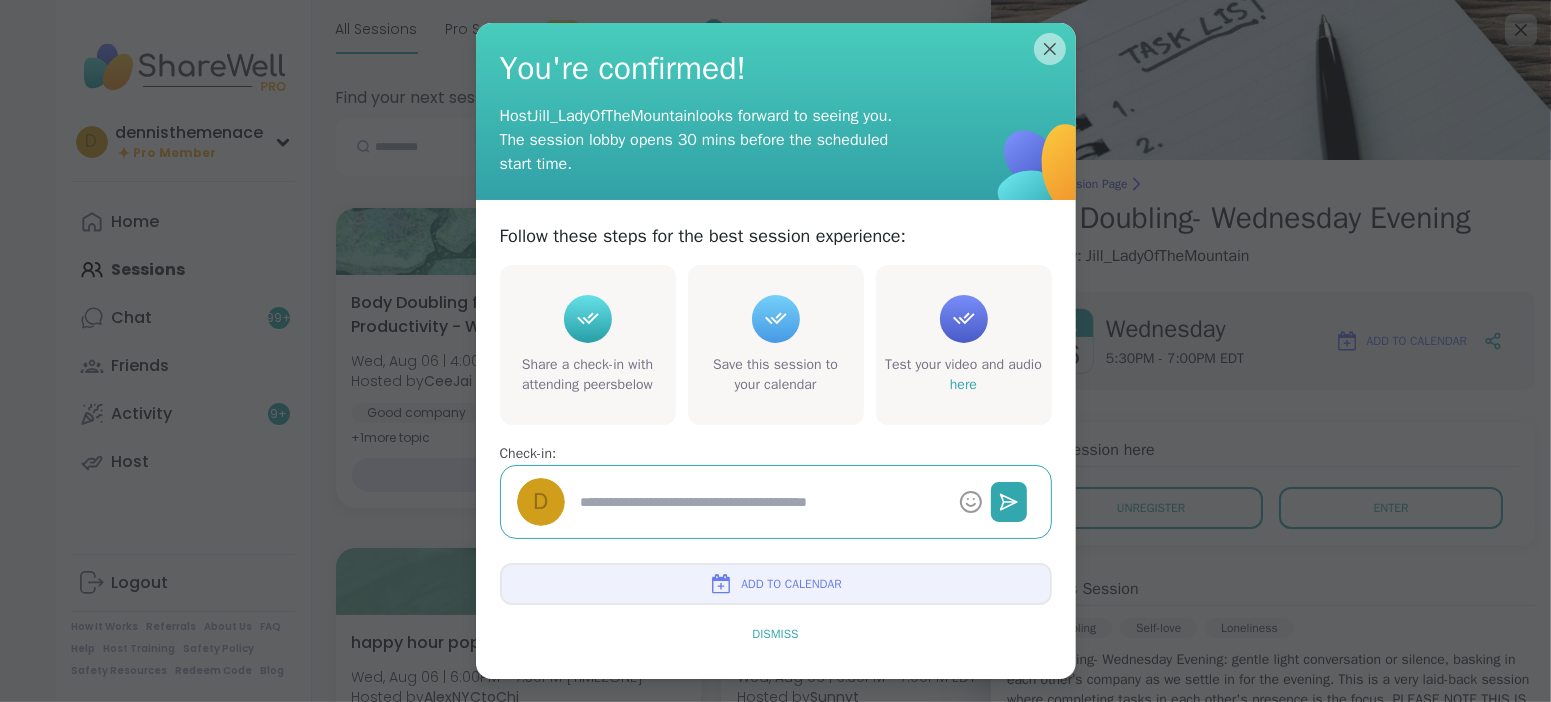 click on "Dismiss" at bounding box center (775, 634) 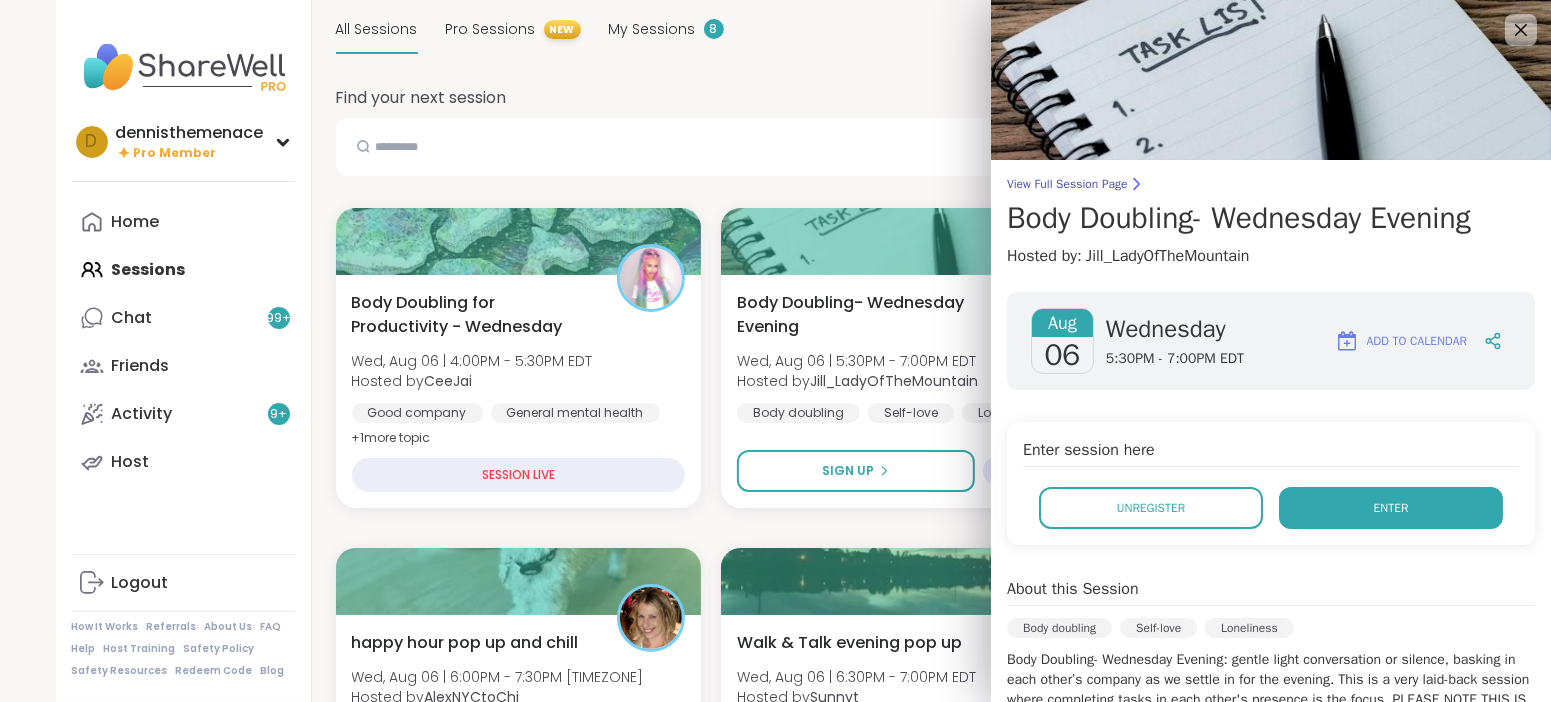click on "Enter" at bounding box center (1391, 508) 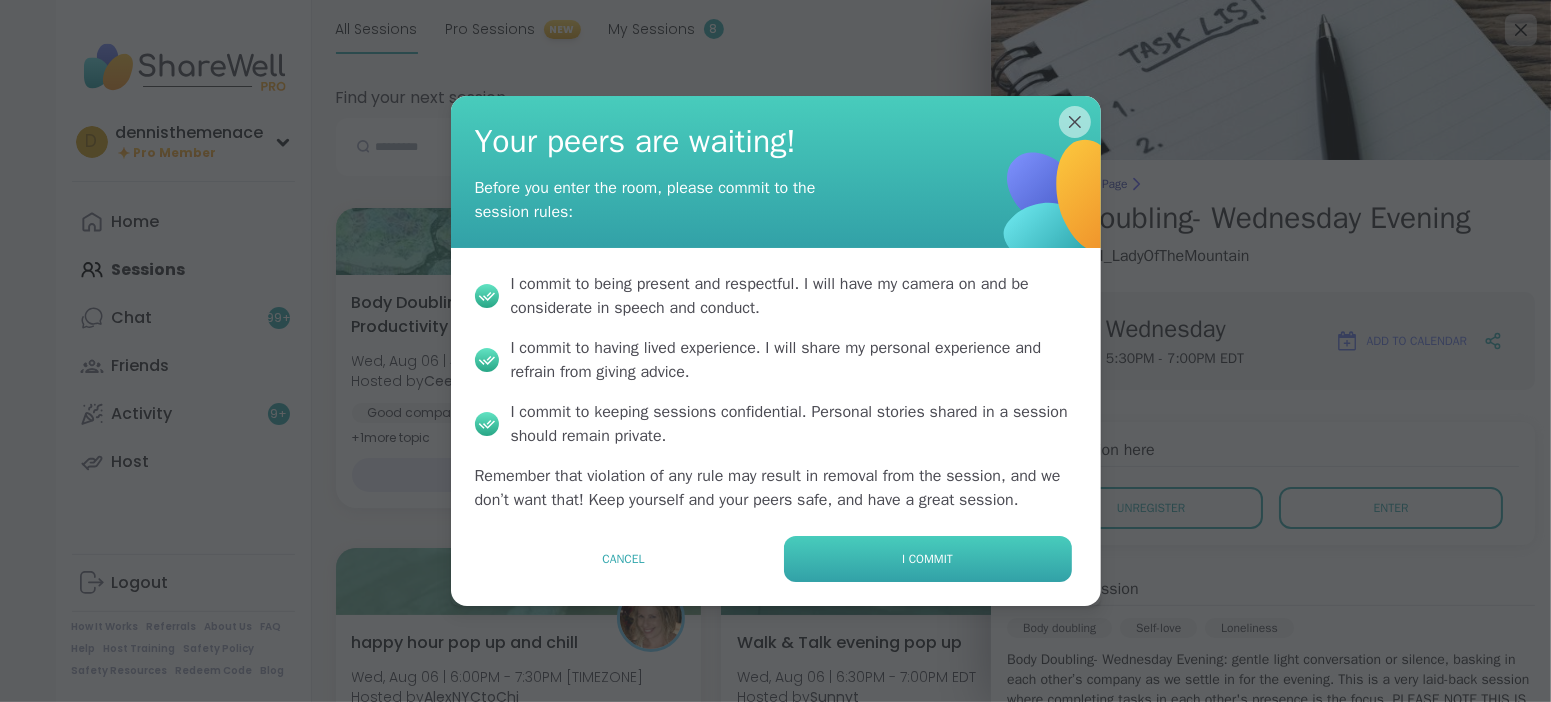 click on "I commit" at bounding box center [928, 559] 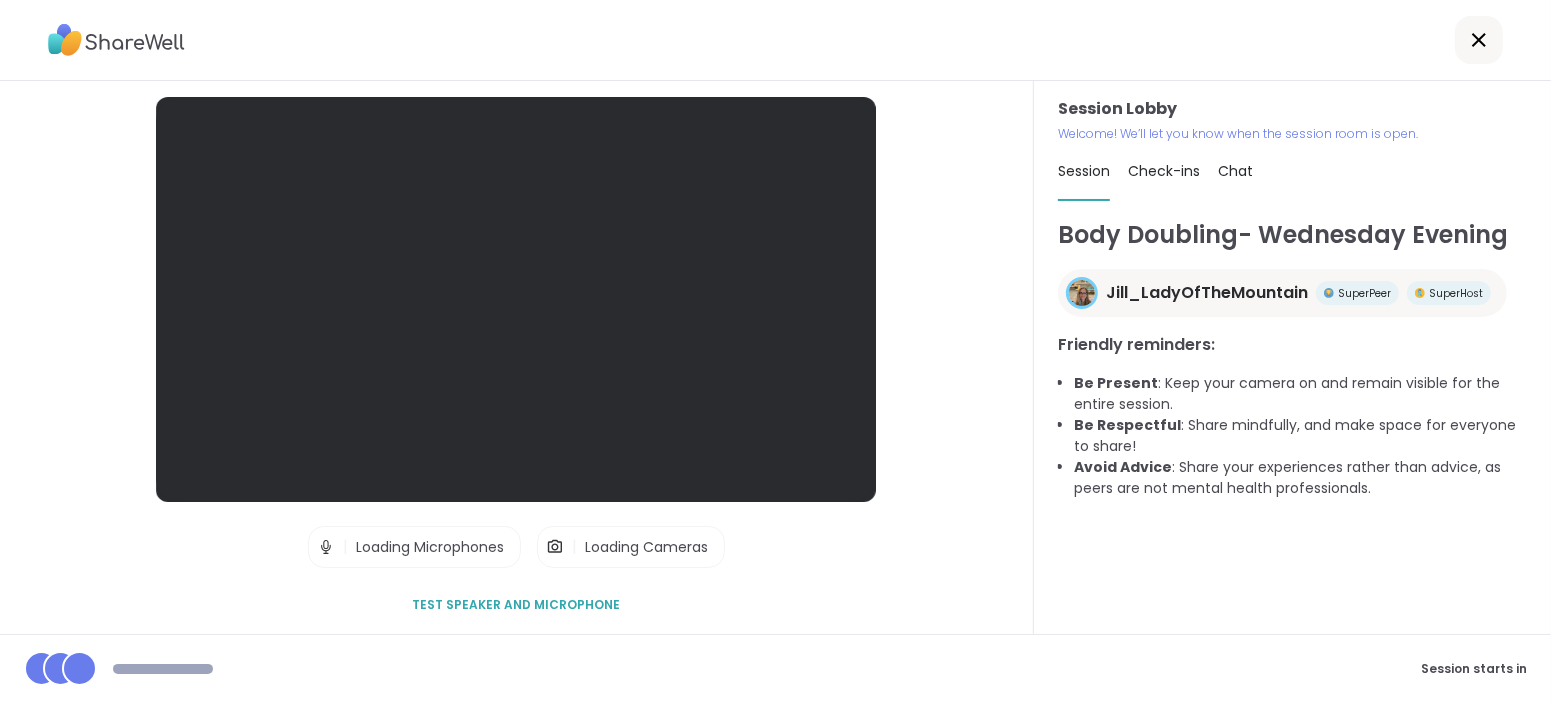 scroll, scrollTop: 0, scrollLeft: 0, axis: both 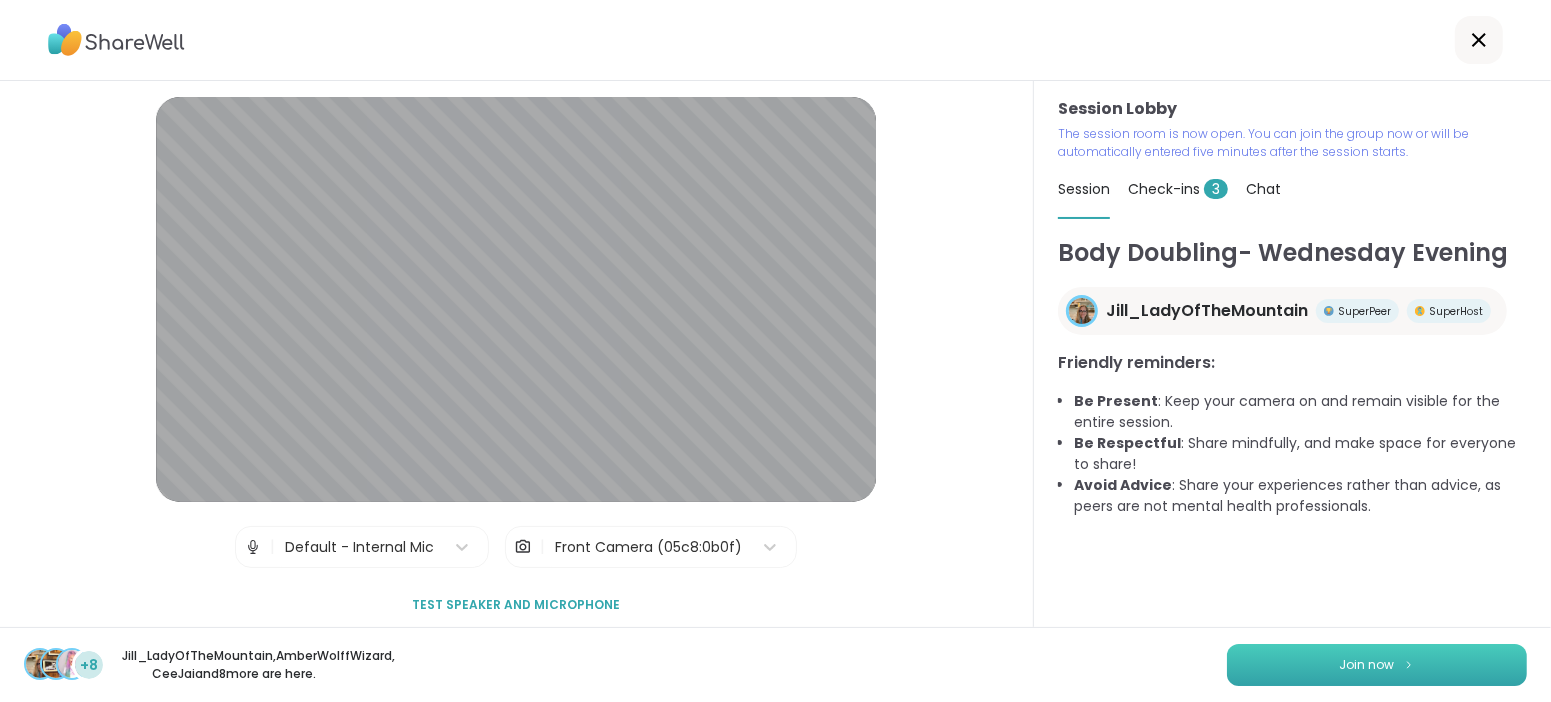 click on "Join now" at bounding box center (1367, 665) 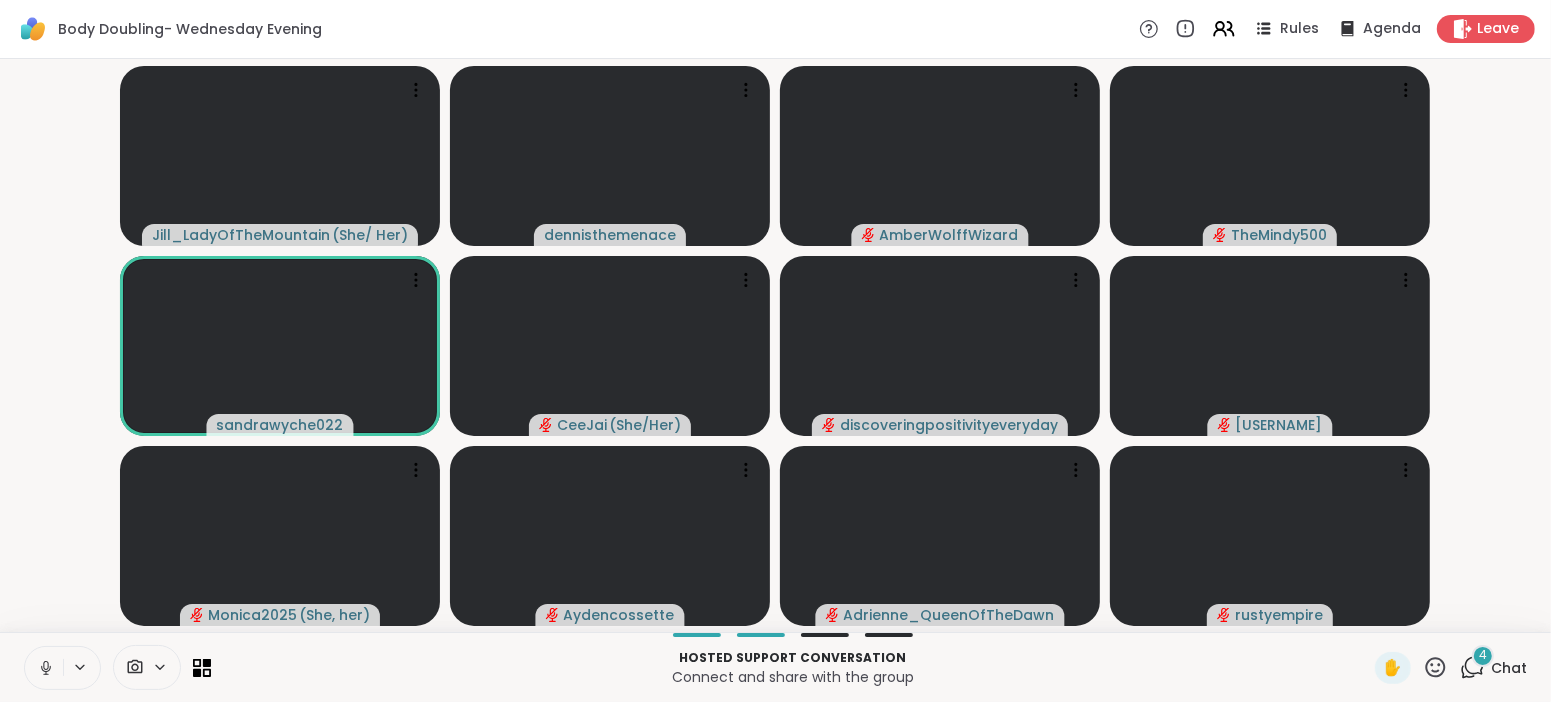 click 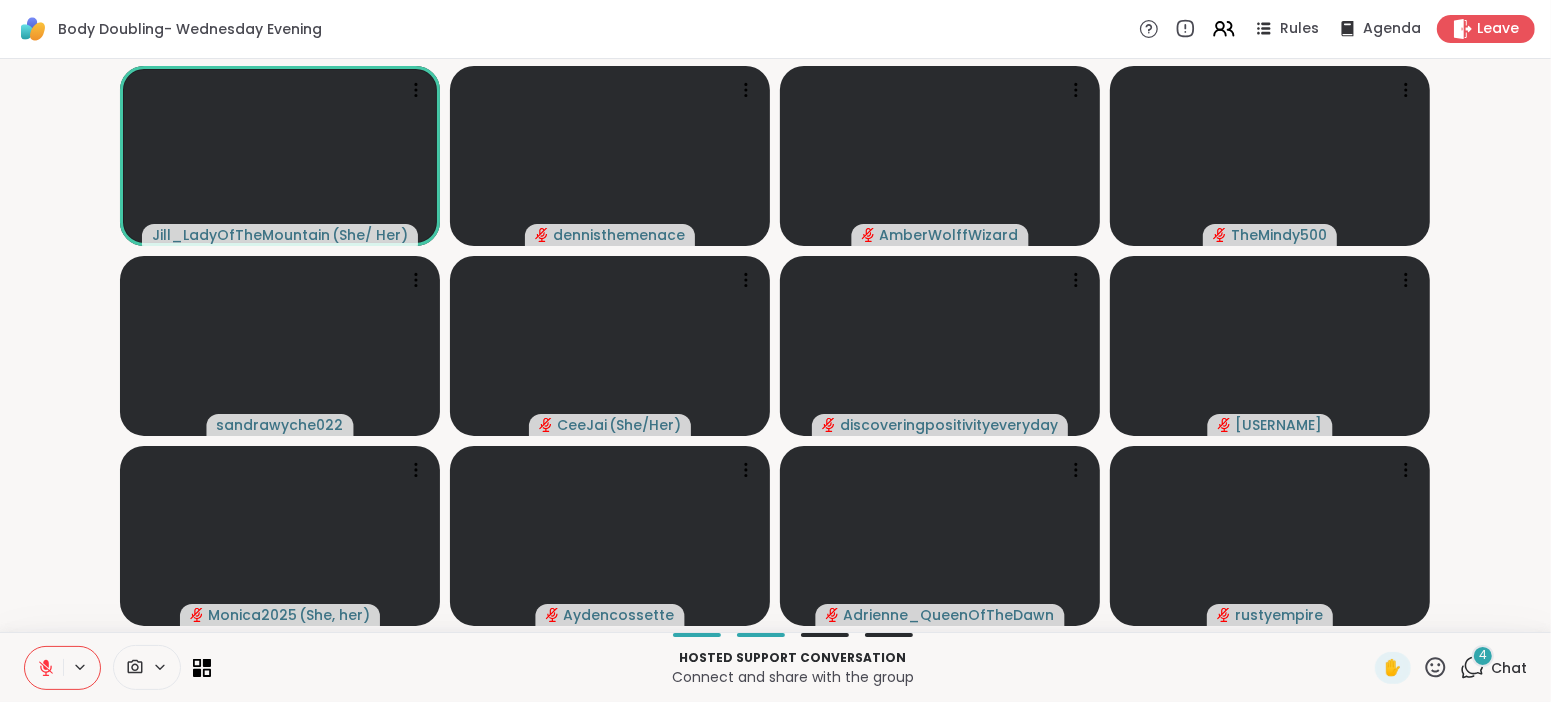 click on "4 Chat" at bounding box center (1493, 668) 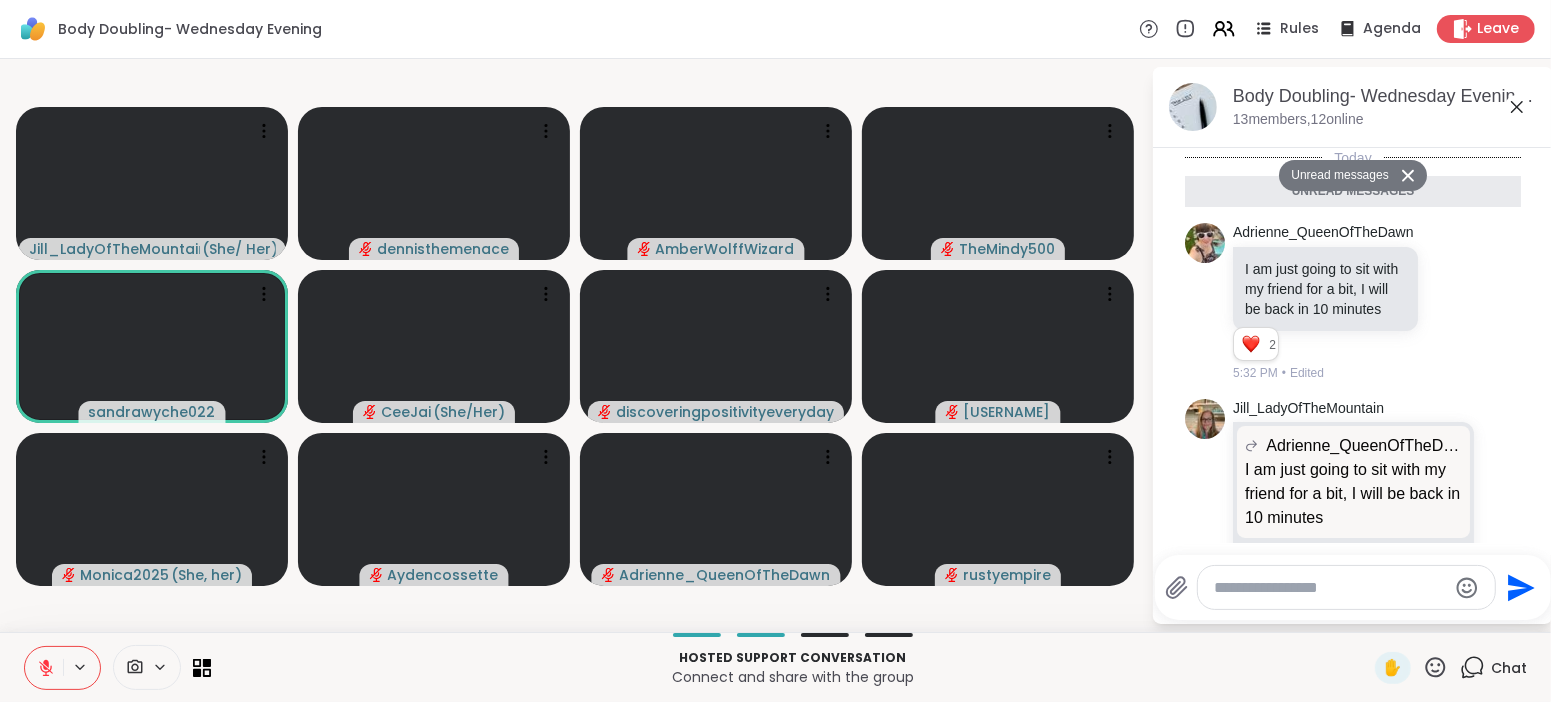 scroll, scrollTop: 332, scrollLeft: 0, axis: vertical 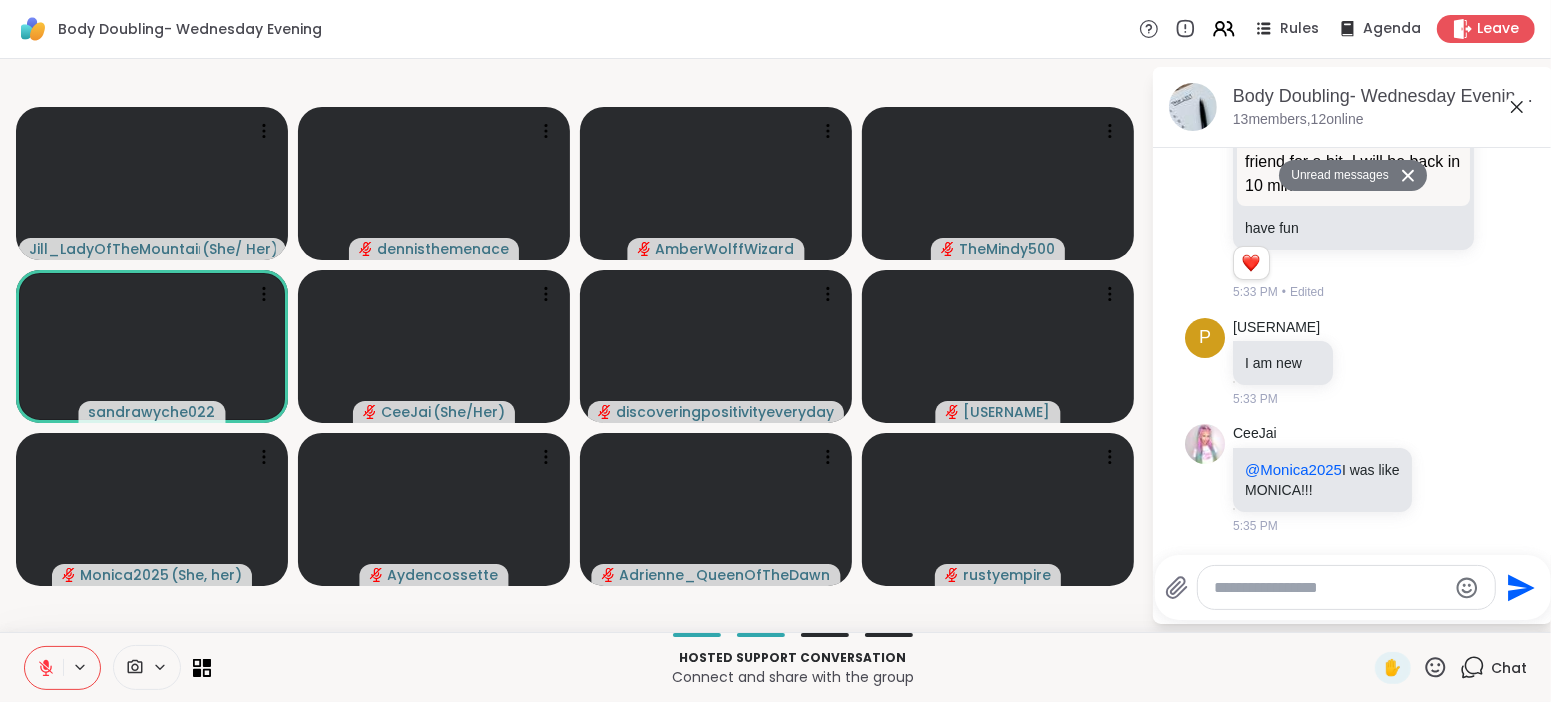 click on "Unread messages" at bounding box center (1336, 176) 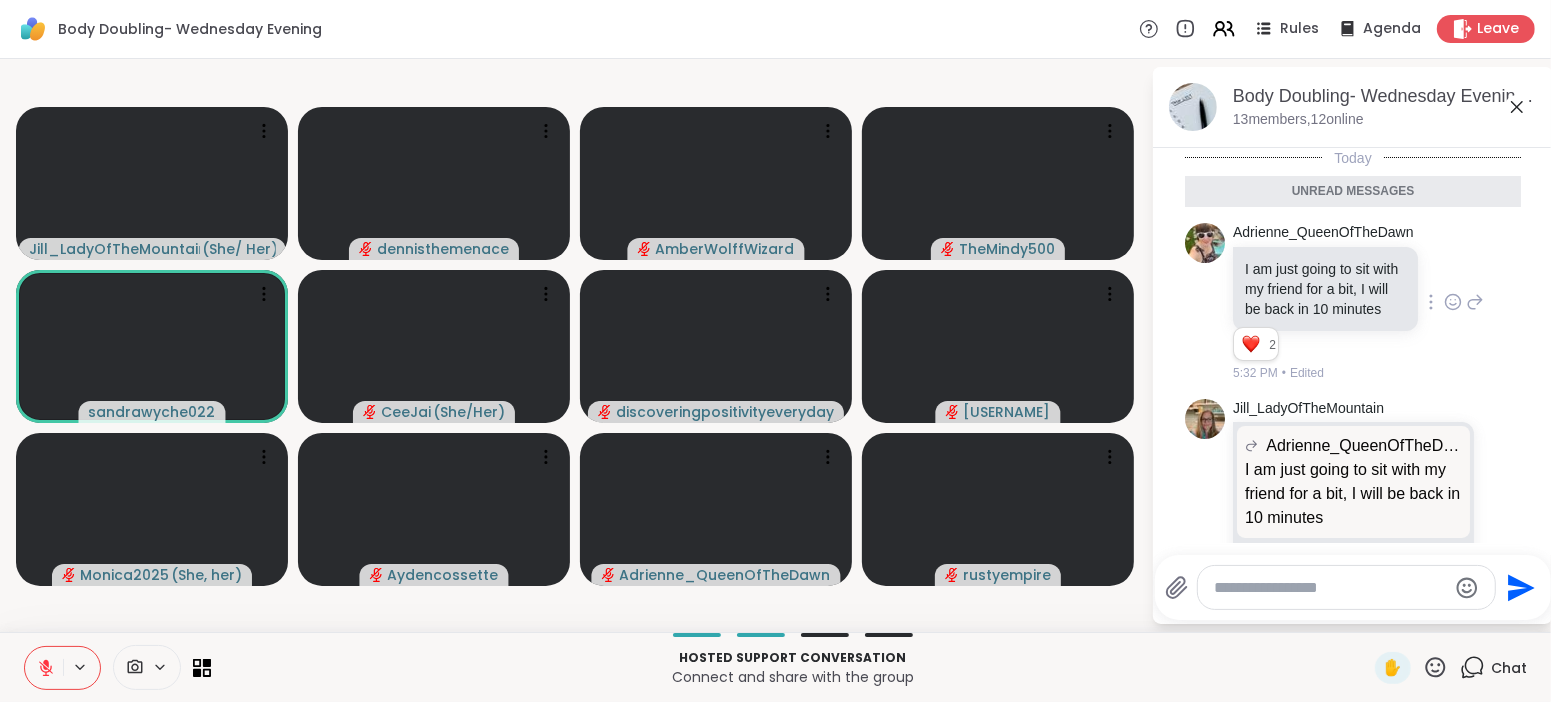click on "[USERNAME] I am just going to sit with my friend for a bit, I will be back in 10 minutes   2 2 2 5:32 PM • Edited" at bounding box center [1355, 302] 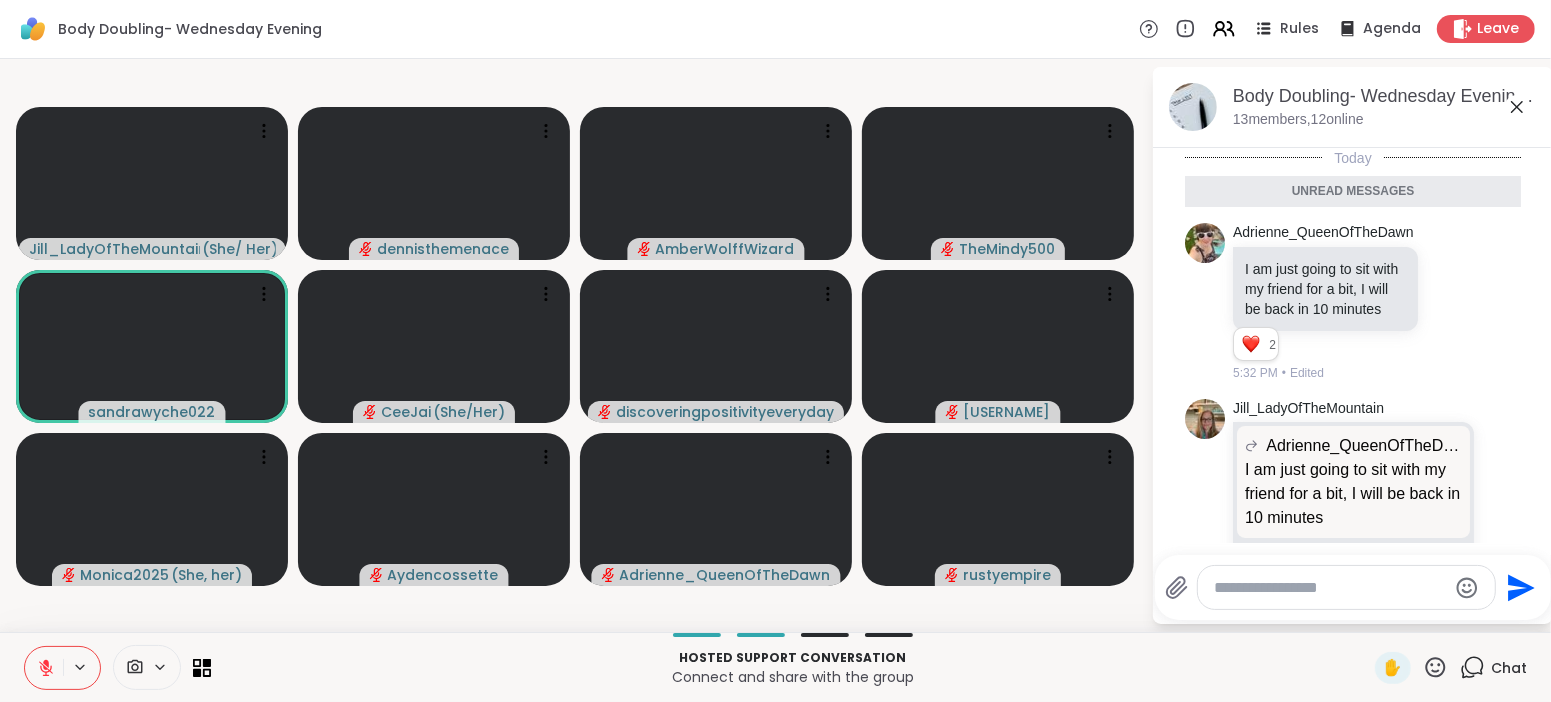 click at bounding box center [1330, 588] 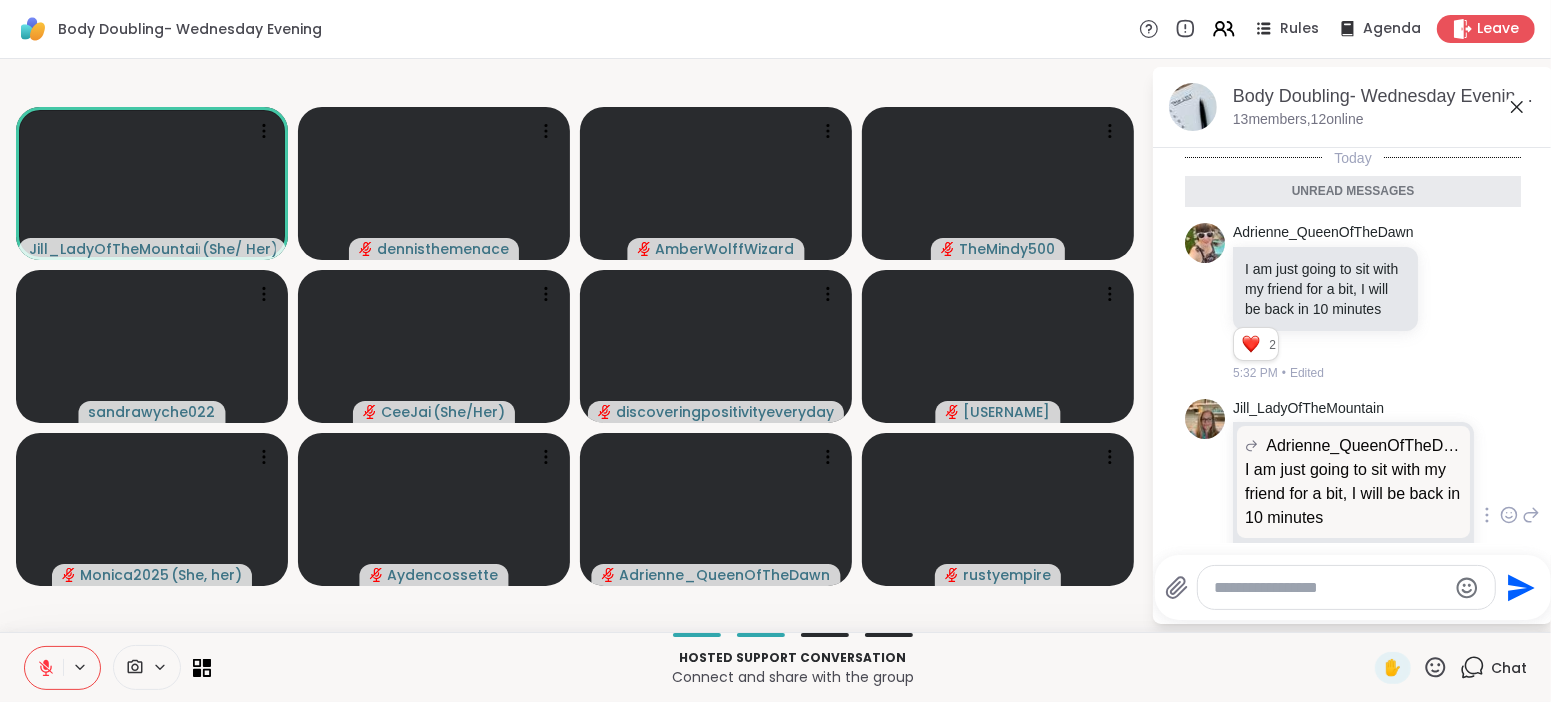 click on "[USERNAME] [USERNAME] I am just going to sit with my friend for a bit, I will be back in 10 minutes I am just going to sit with my friend for a bit, I will be back in 10 minutes have fun   1 1 5:33 PM • Edited" at bounding box center (1353, 516) 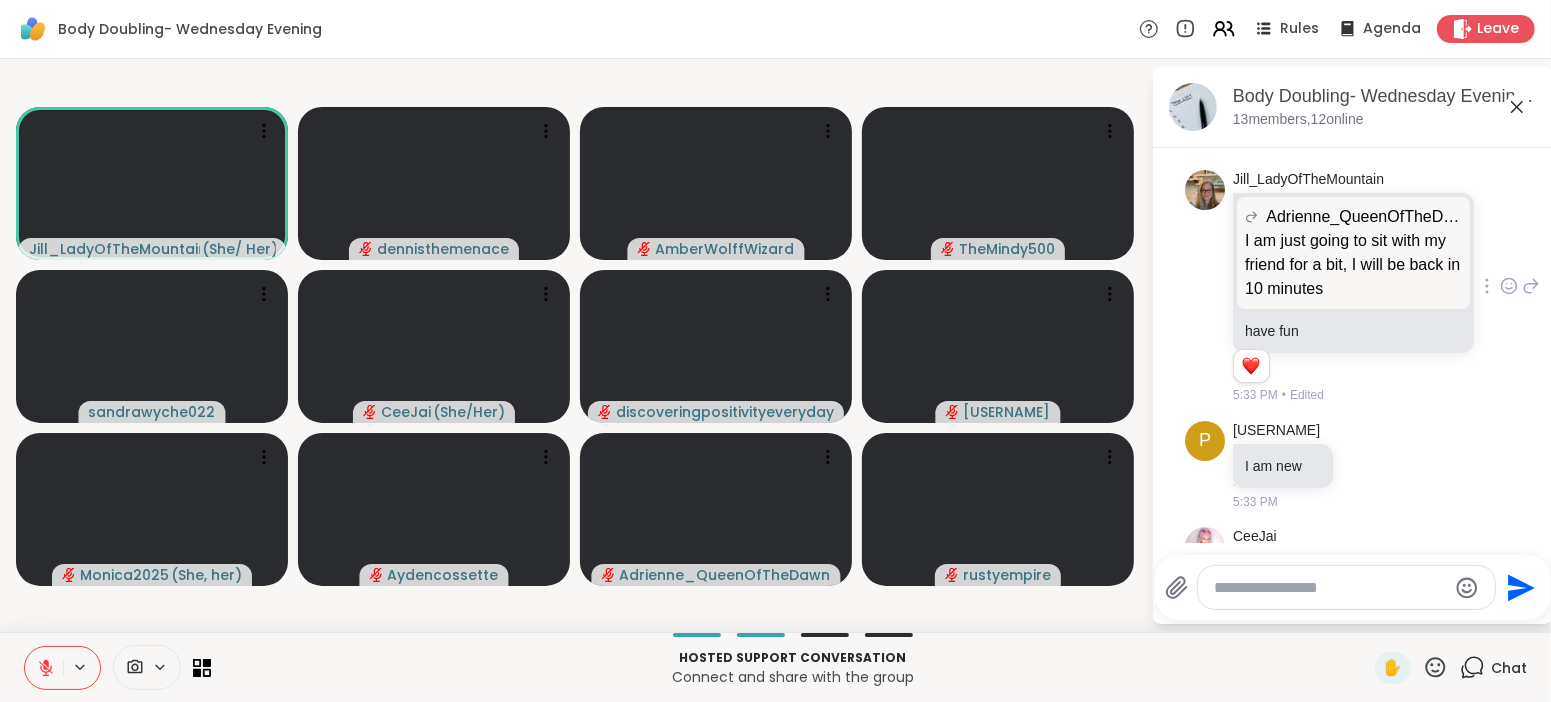 scroll, scrollTop: 331, scrollLeft: 0, axis: vertical 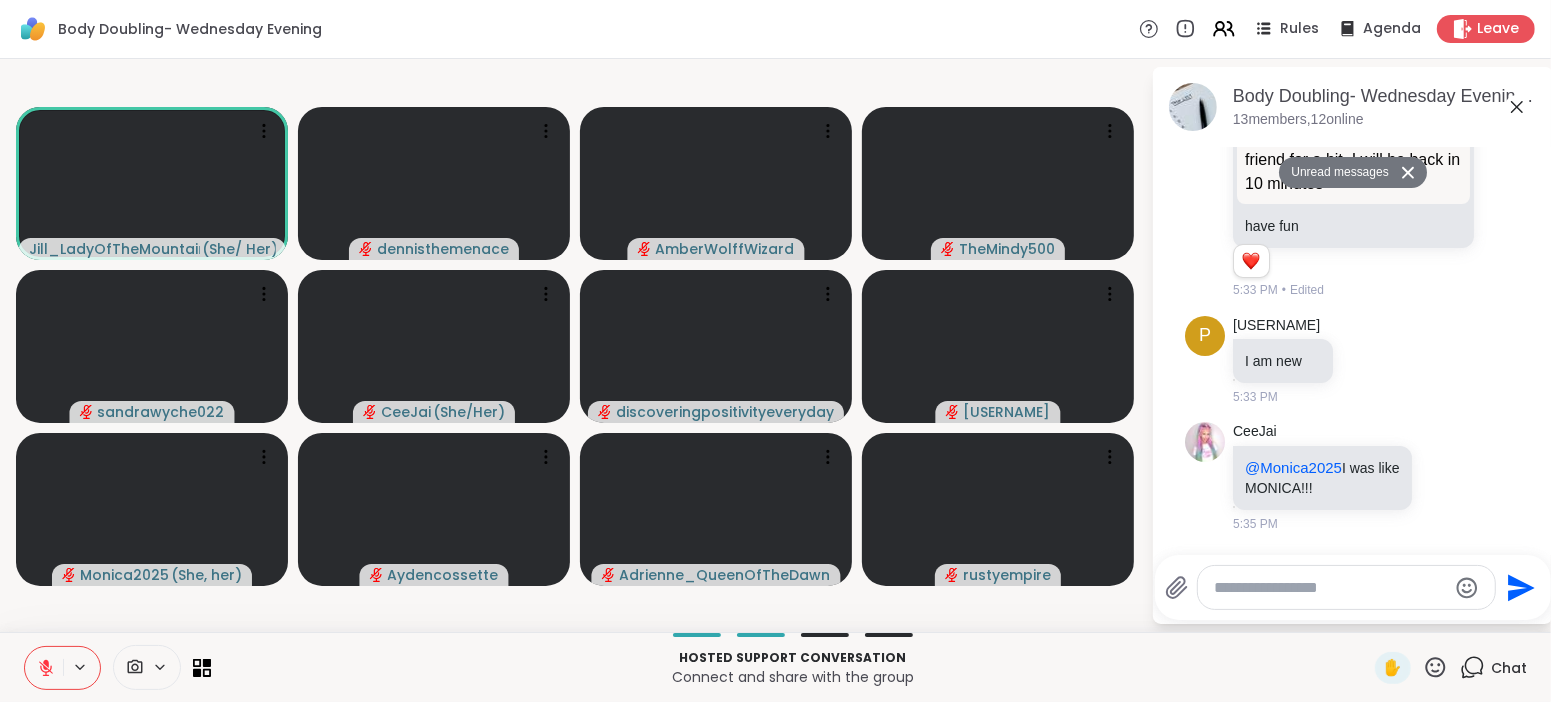 click on "Unread messages" at bounding box center [1336, 173] 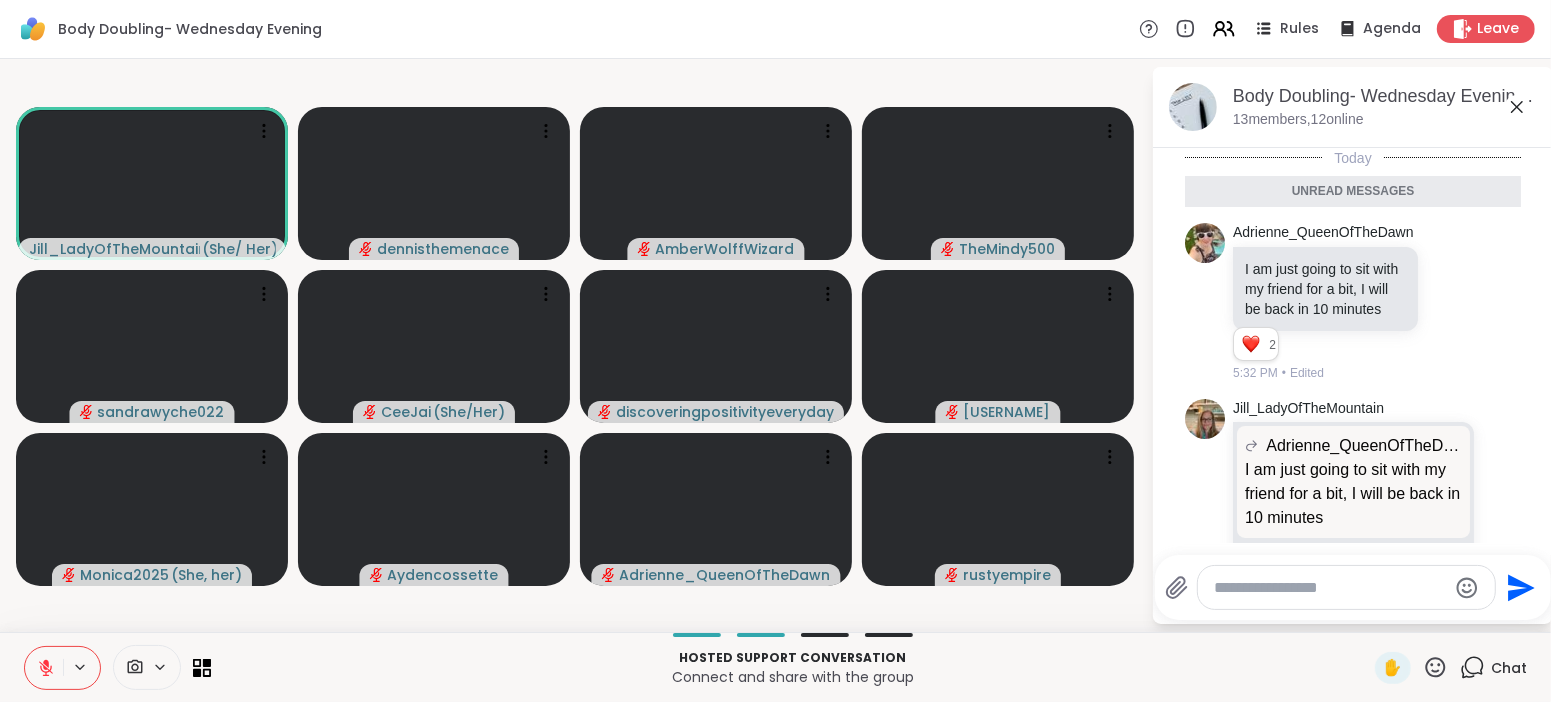 click at bounding box center (1330, 588) 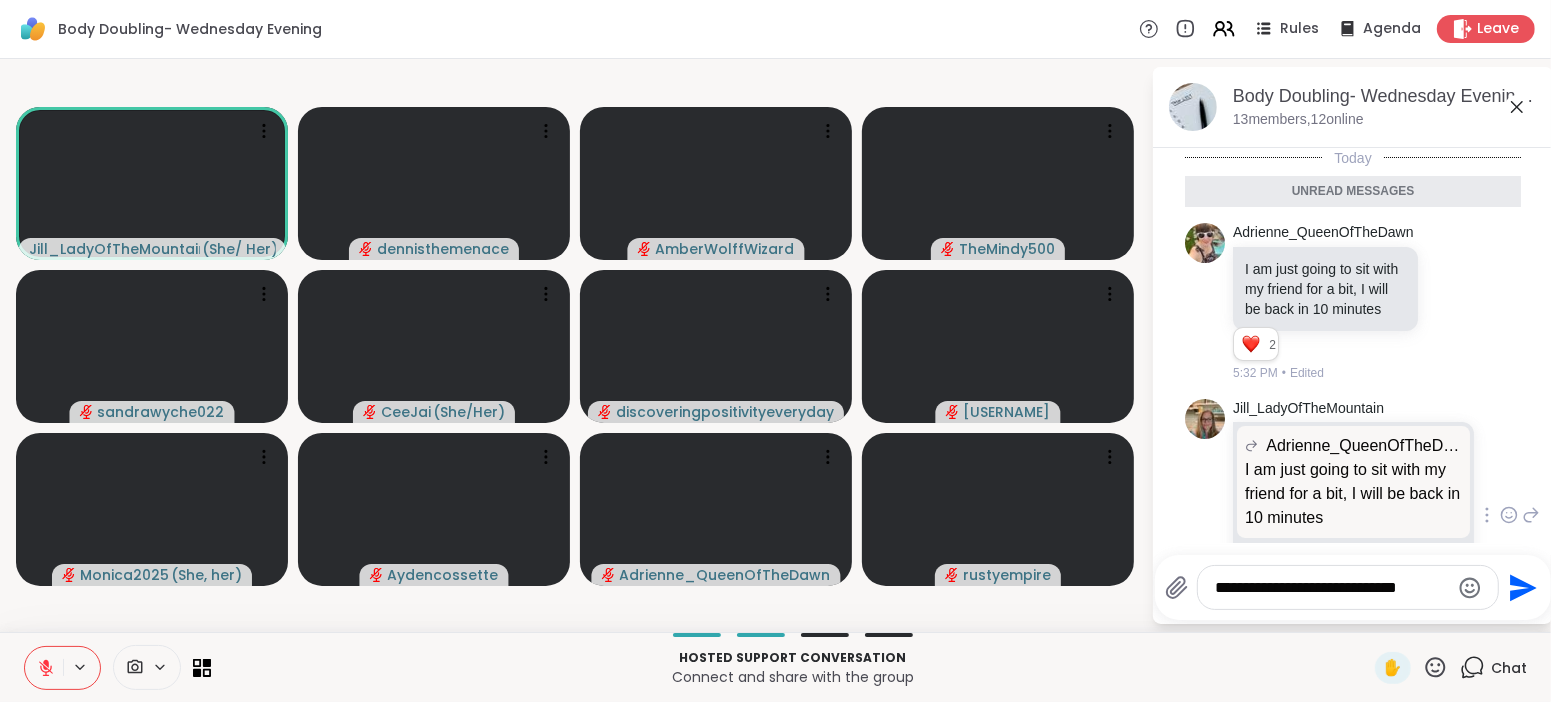click at bounding box center [1205, 419] 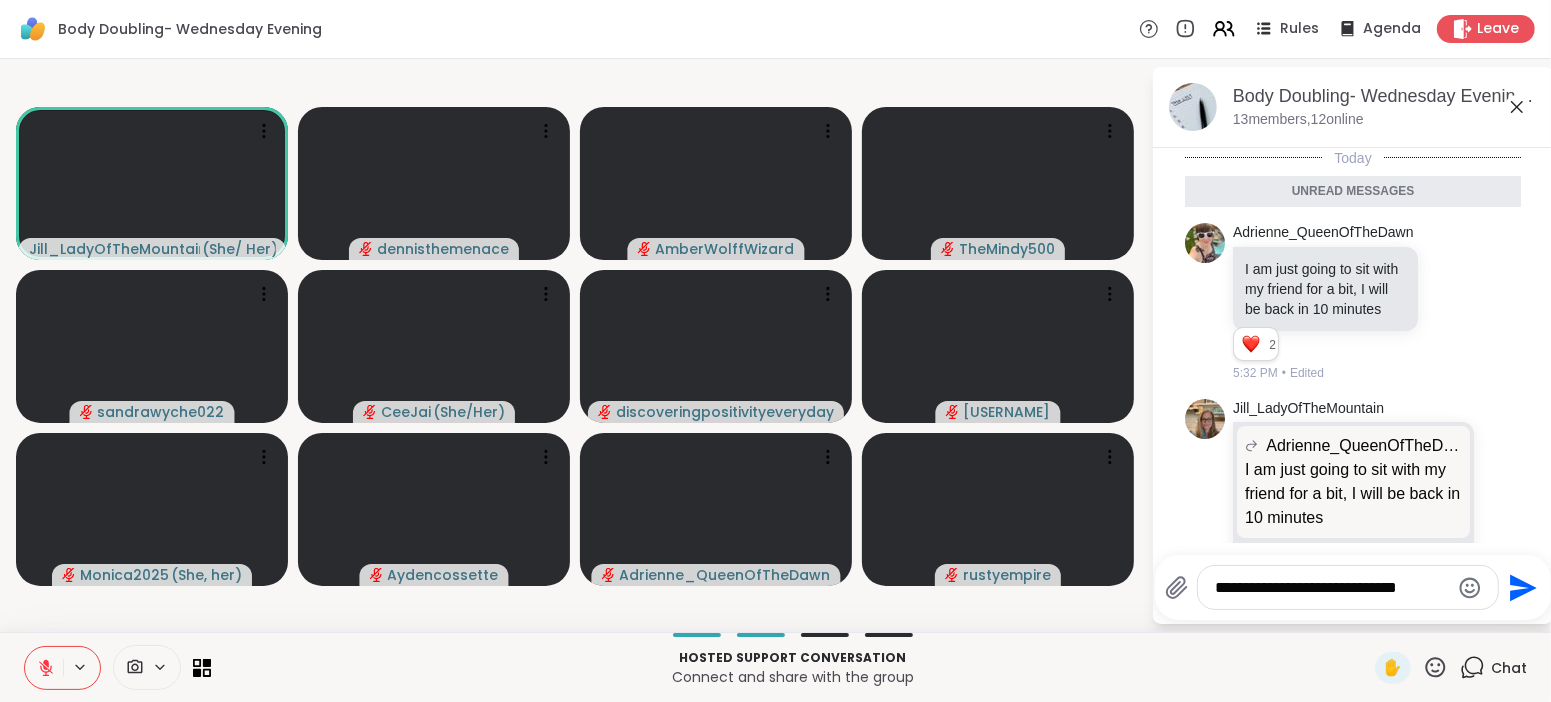 click on "**********" at bounding box center [1332, 588] 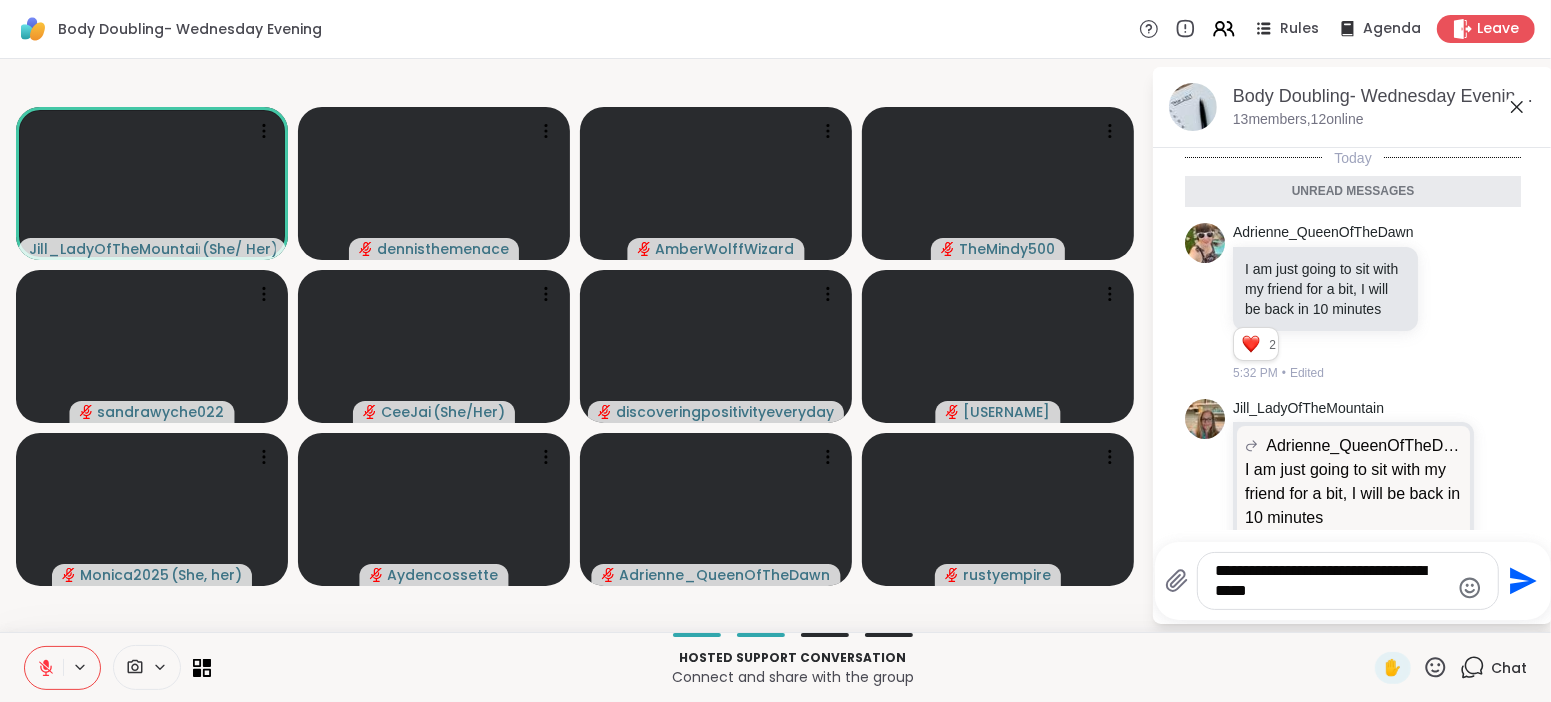 type on "**********" 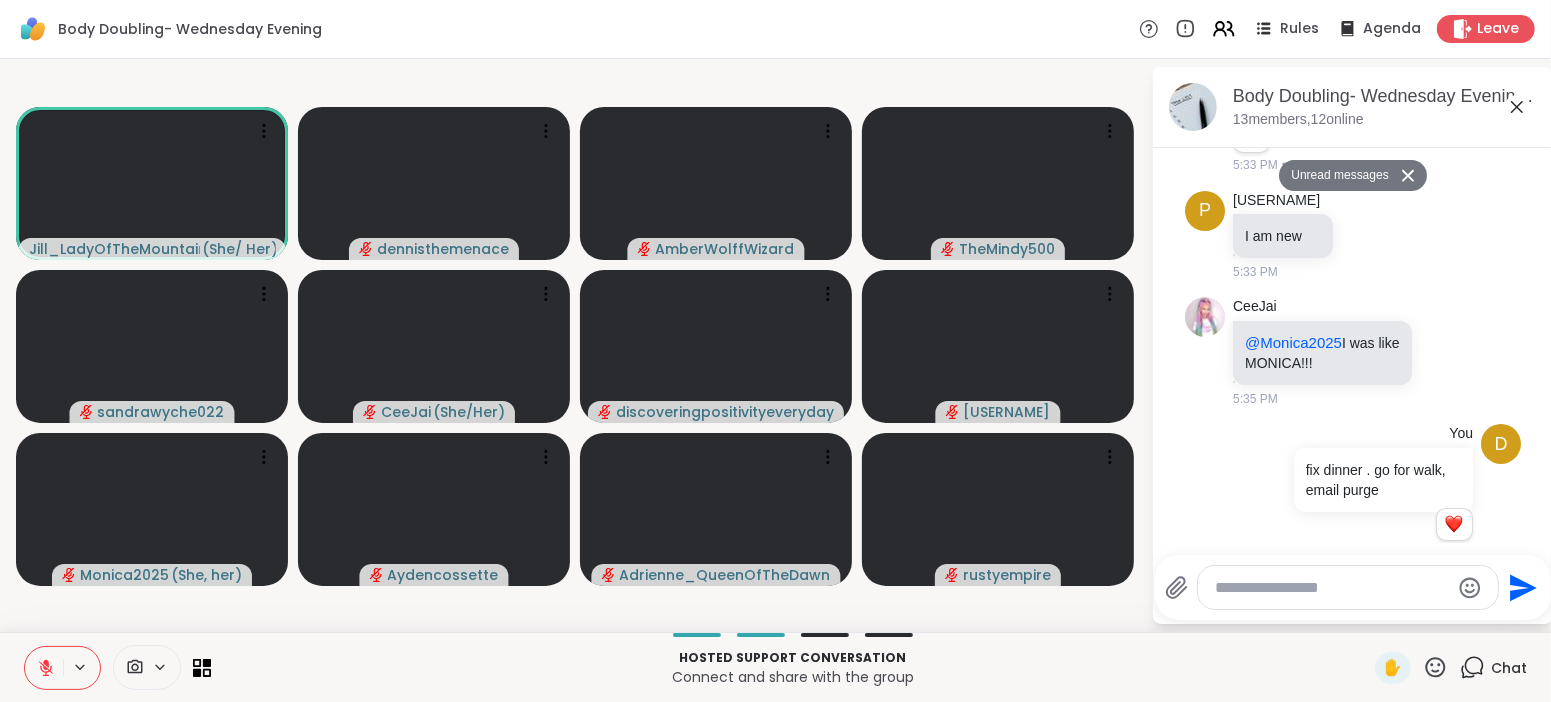 scroll, scrollTop: 488, scrollLeft: 0, axis: vertical 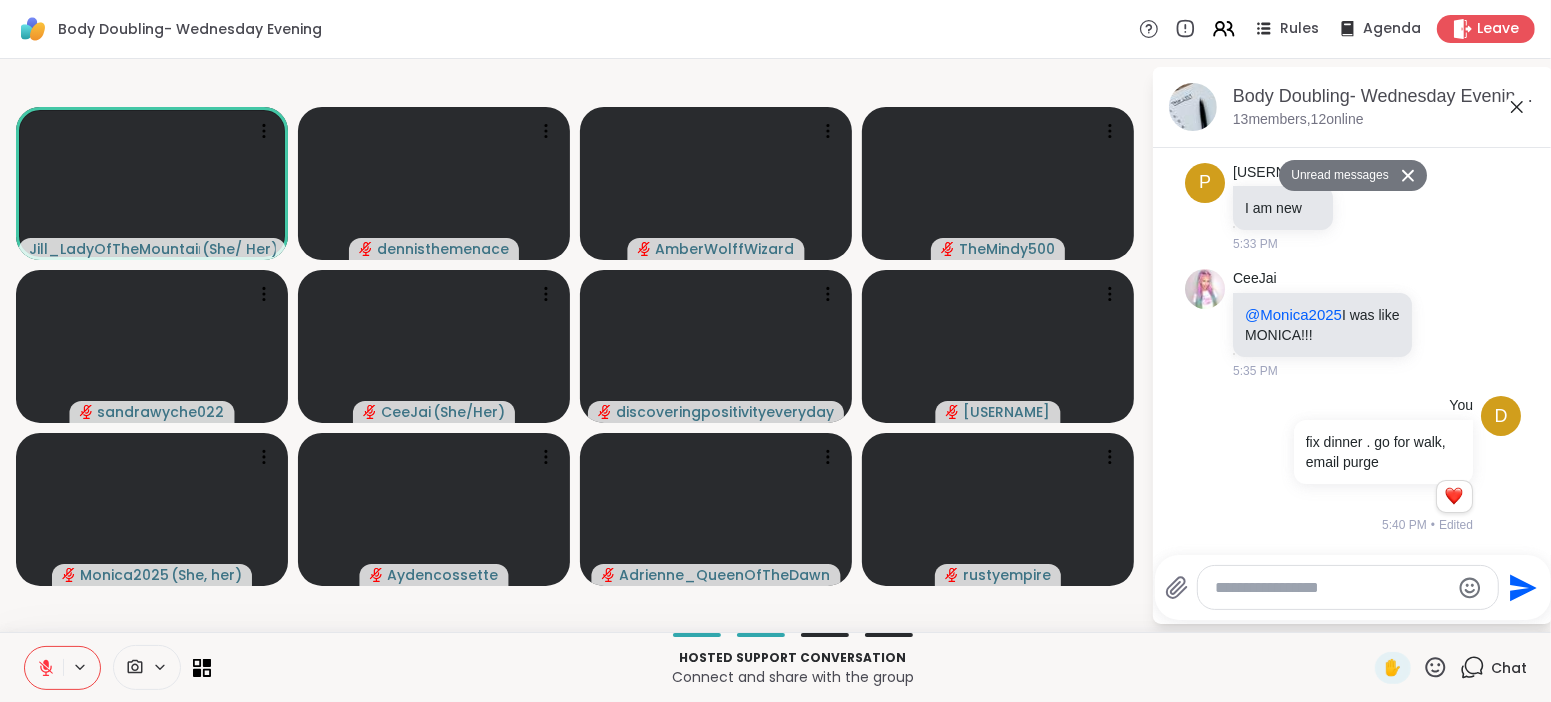 click on "Unread messages" at bounding box center (1336, 176) 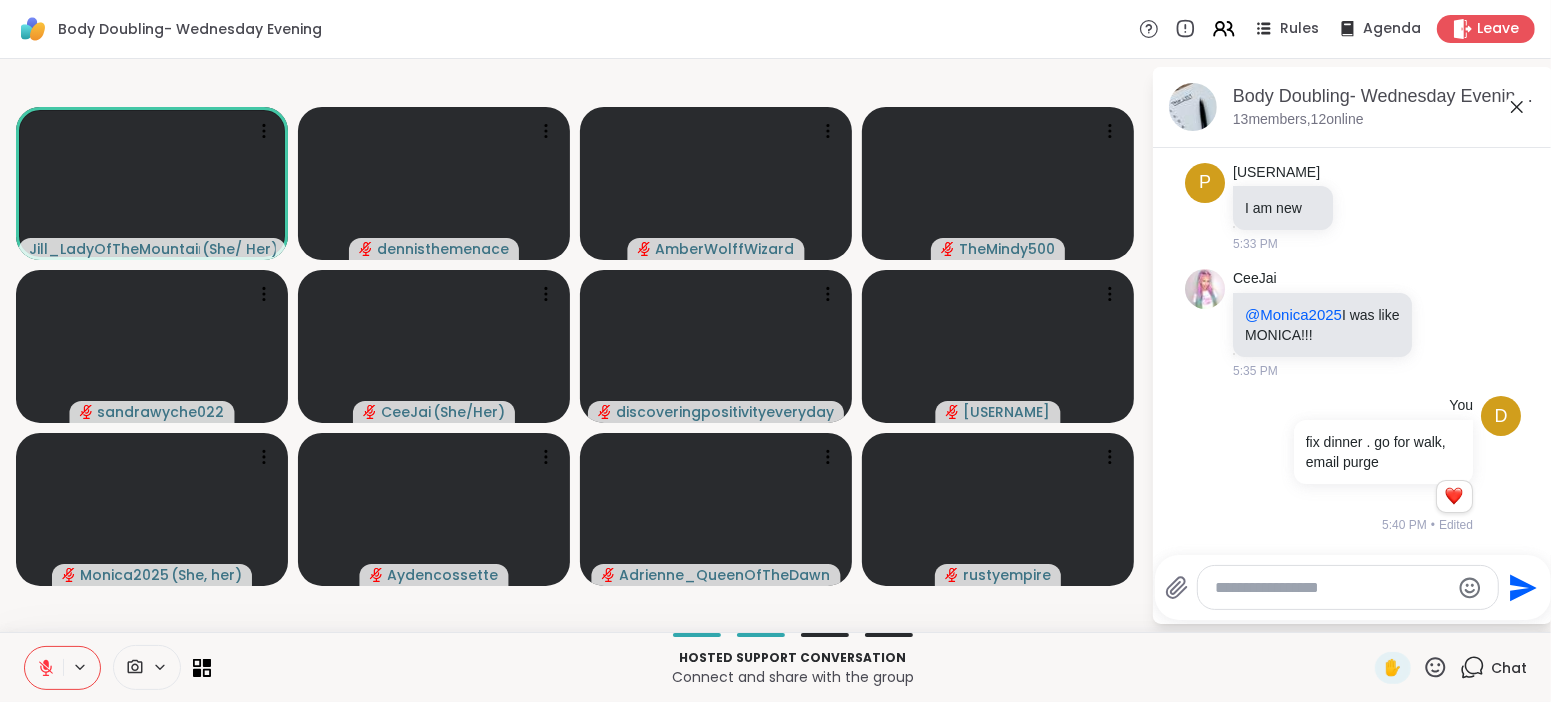 scroll, scrollTop: 0, scrollLeft: 0, axis: both 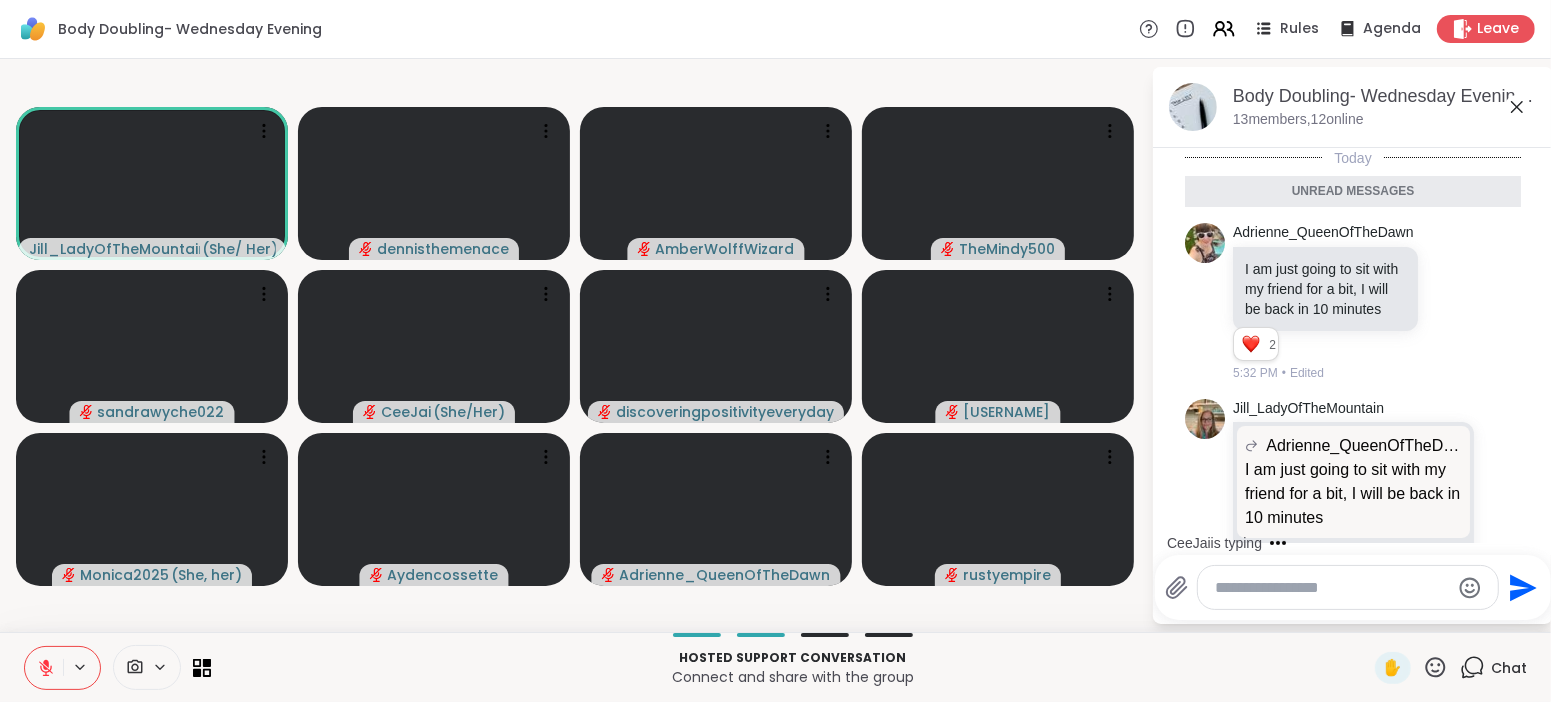 click at bounding box center [1332, 588] 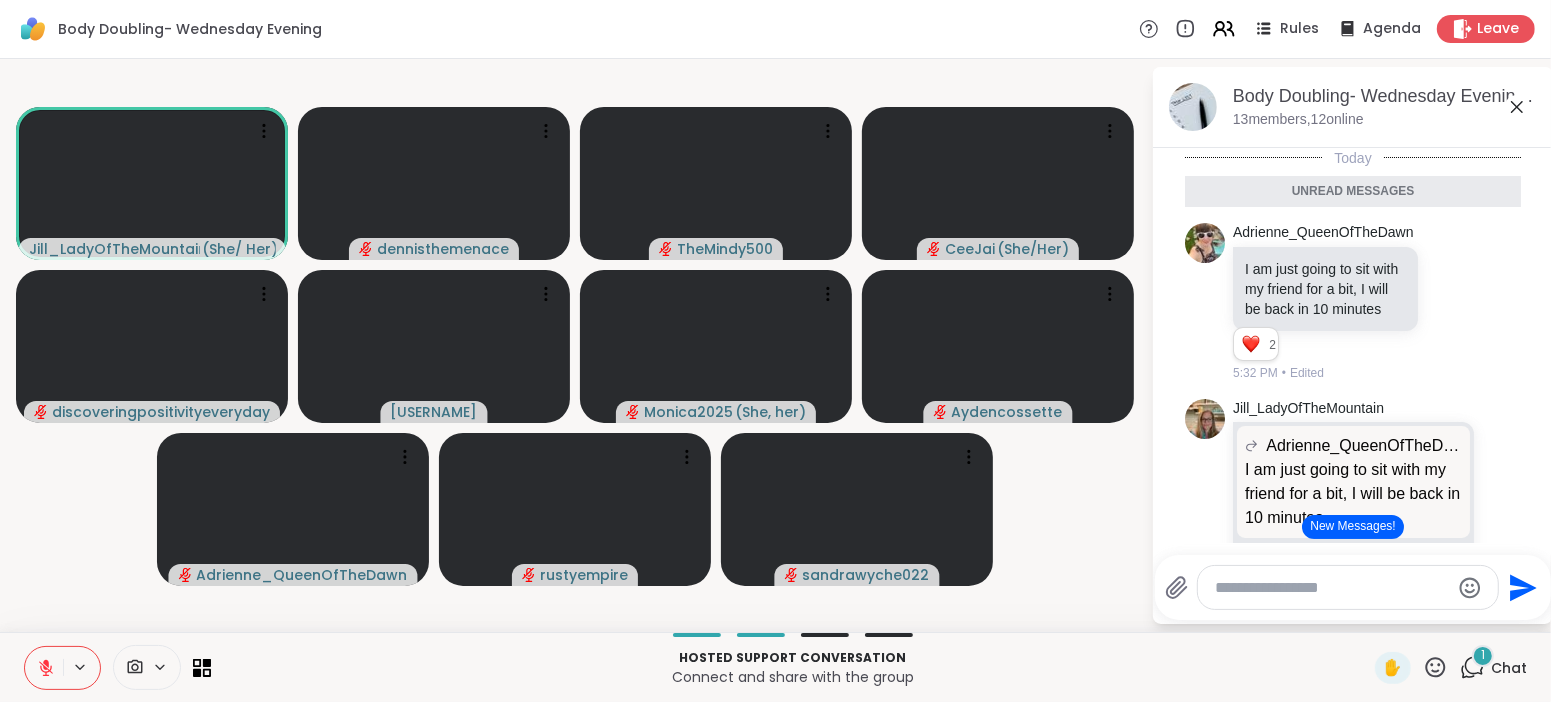 click on "New Messages!" at bounding box center [1352, 527] 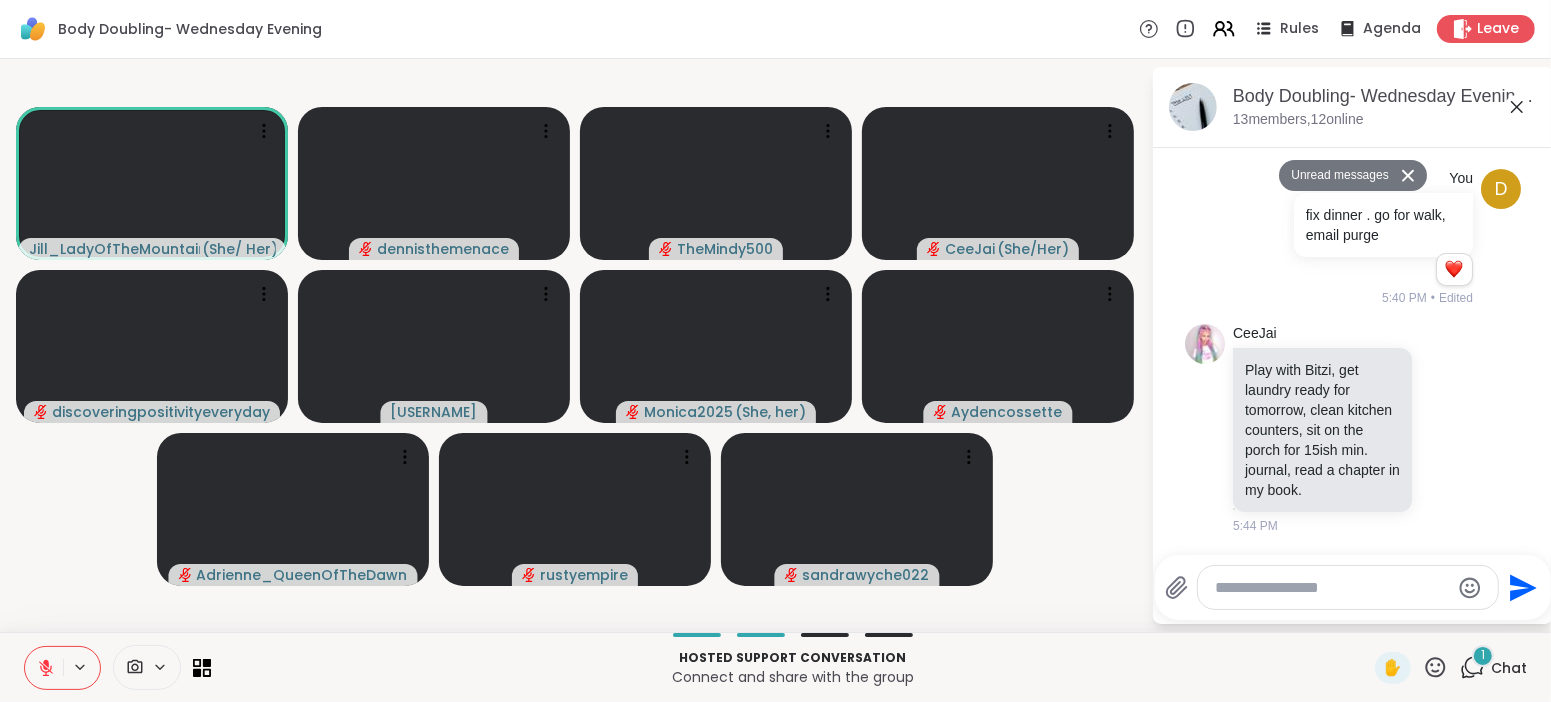 click on "5:44 PM" at bounding box center [1324, 526] 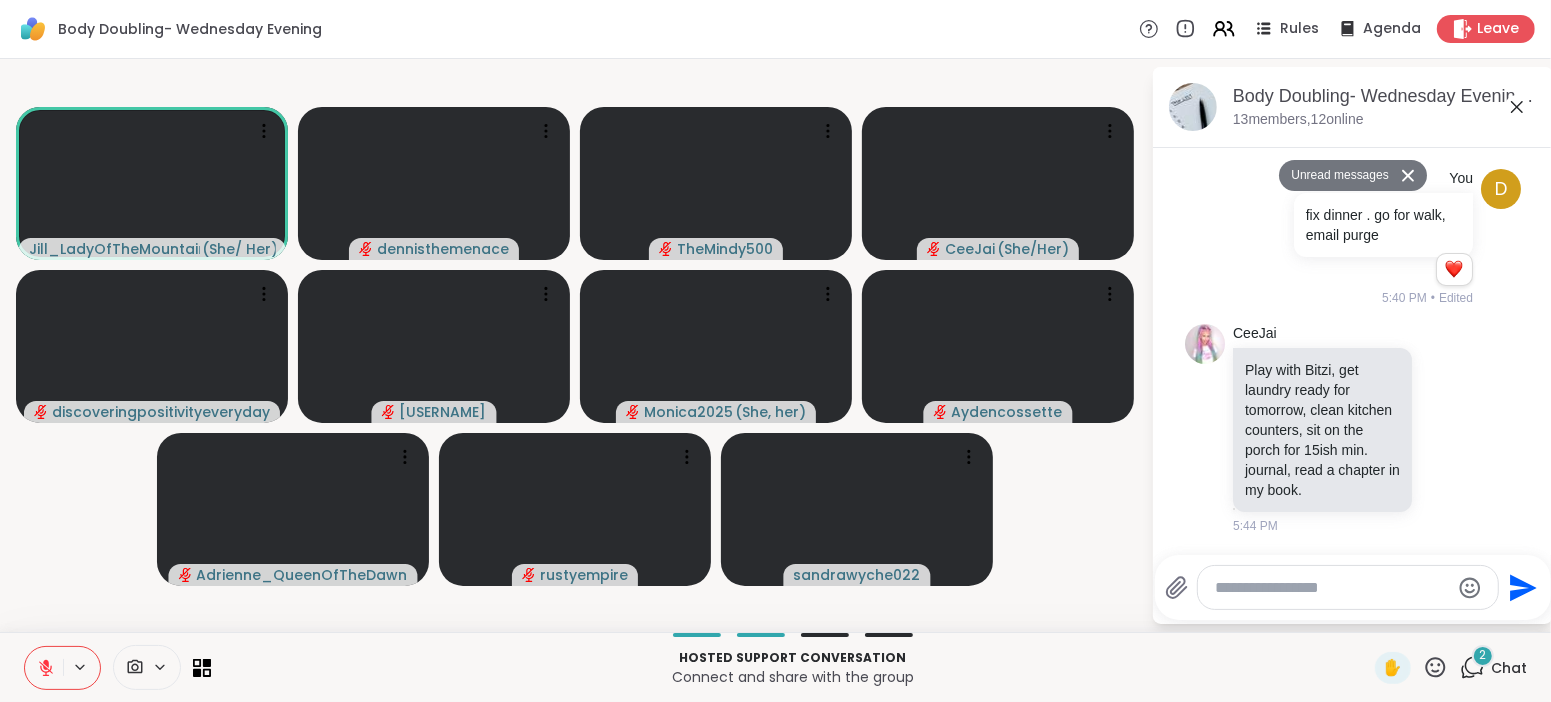 scroll, scrollTop: 822, scrollLeft: 0, axis: vertical 